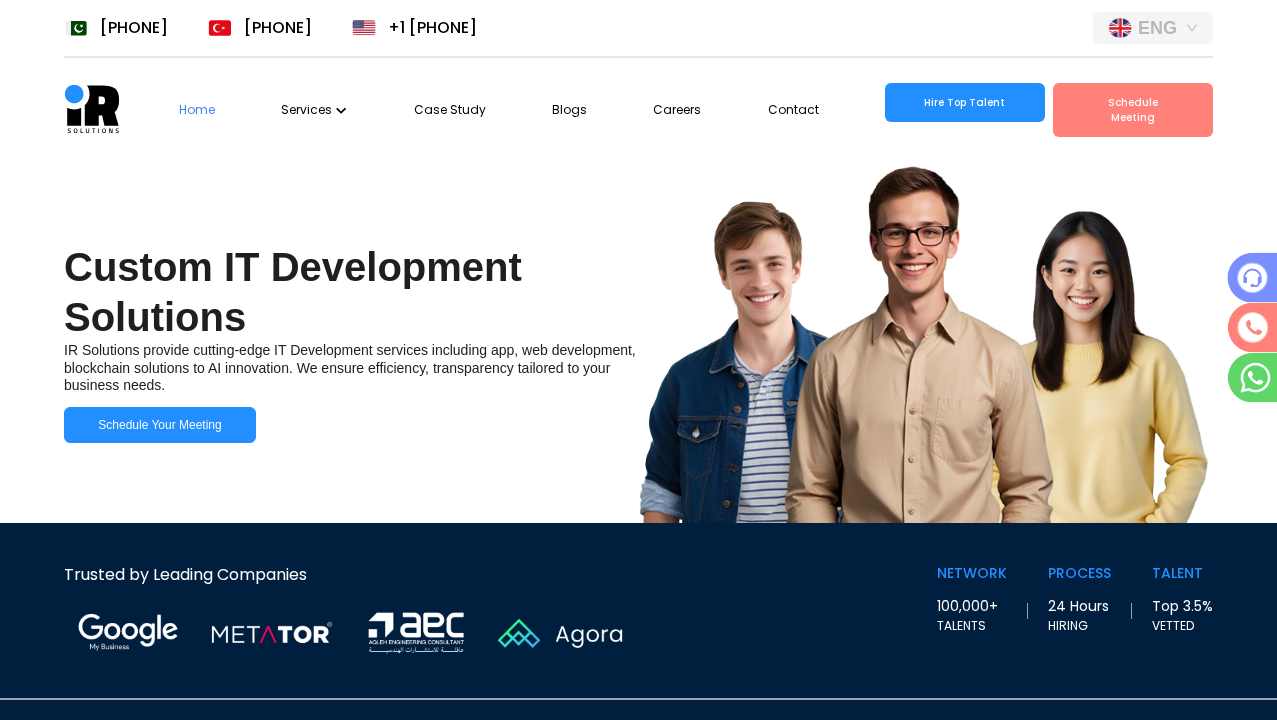 scroll, scrollTop: 0, scrollLeft: 0, axis: both 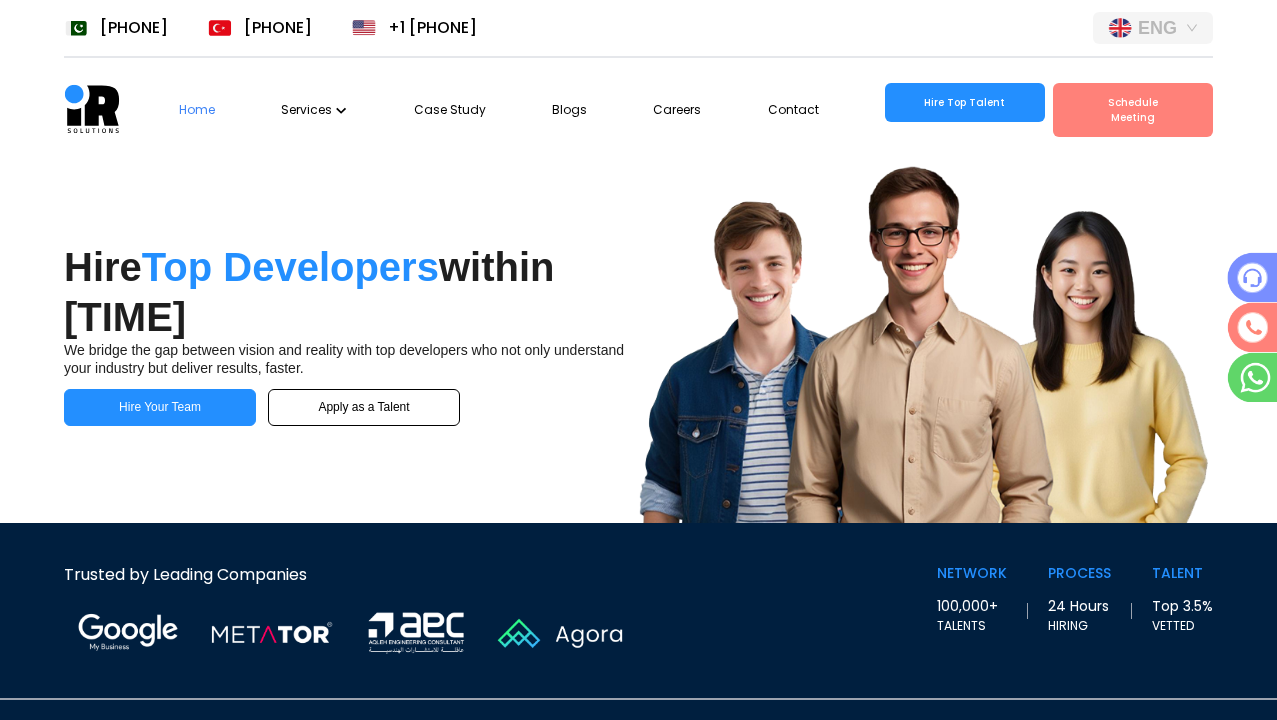 click on "Services" at bounding box center (314, 110) 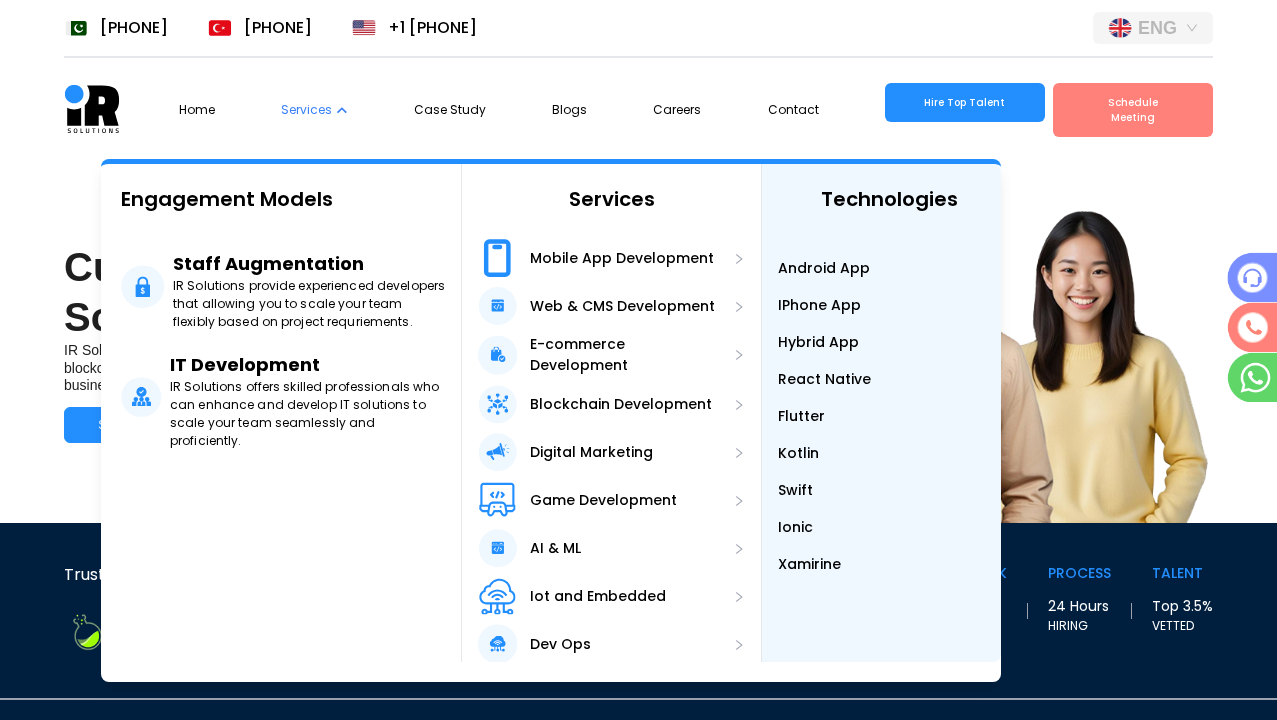 scroll, scrollTop: 0, scrollLeft: 36, axis: horizontal 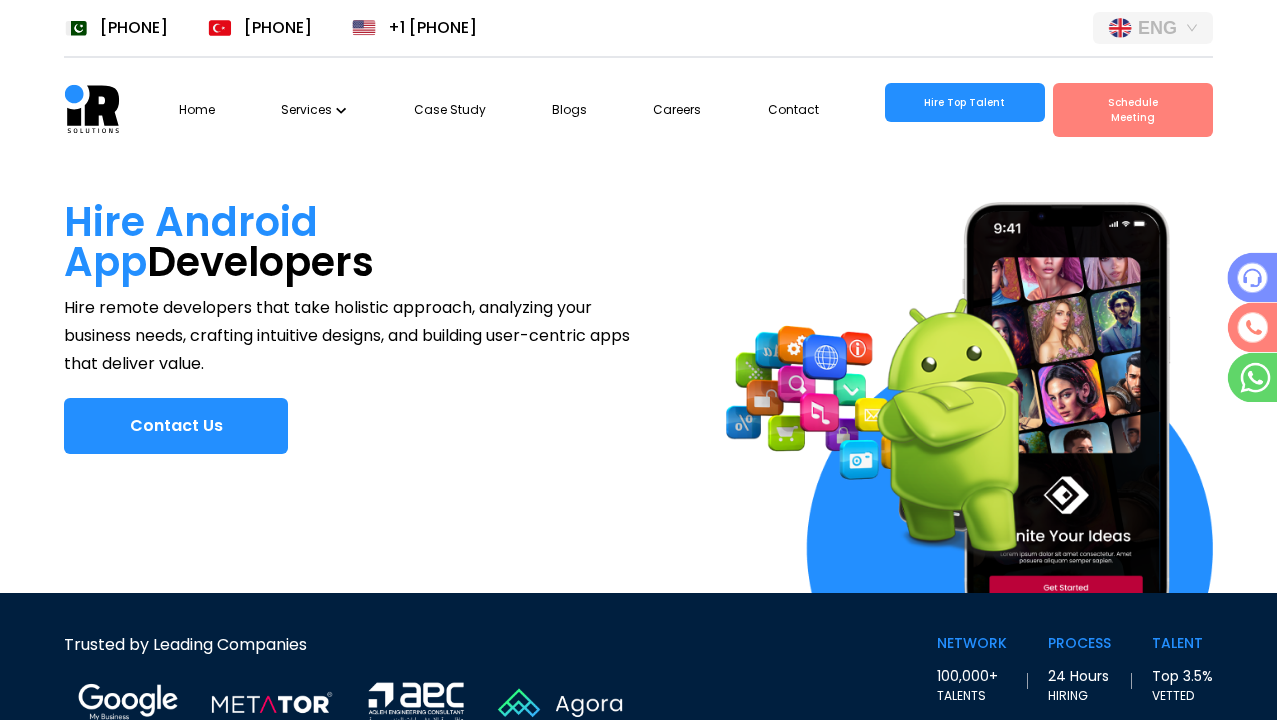 click at bounding box center (341, 110) 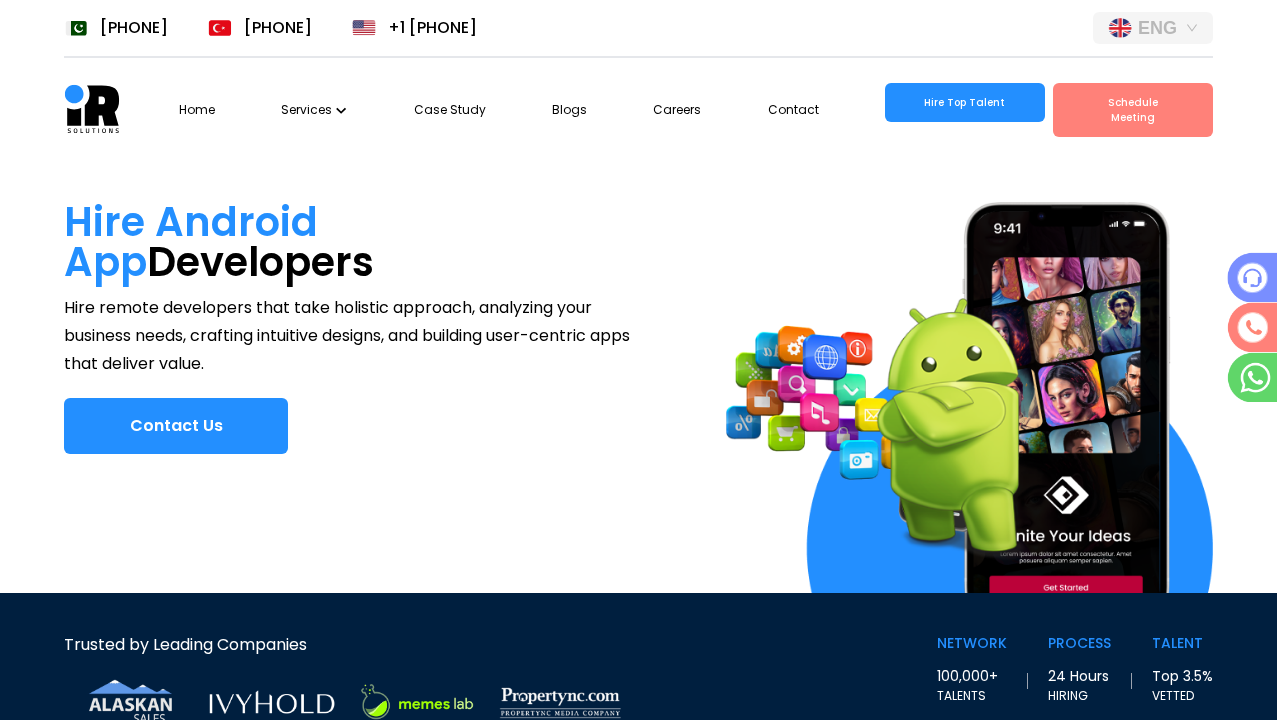 click on "Services" at bounding box center [314, 110] 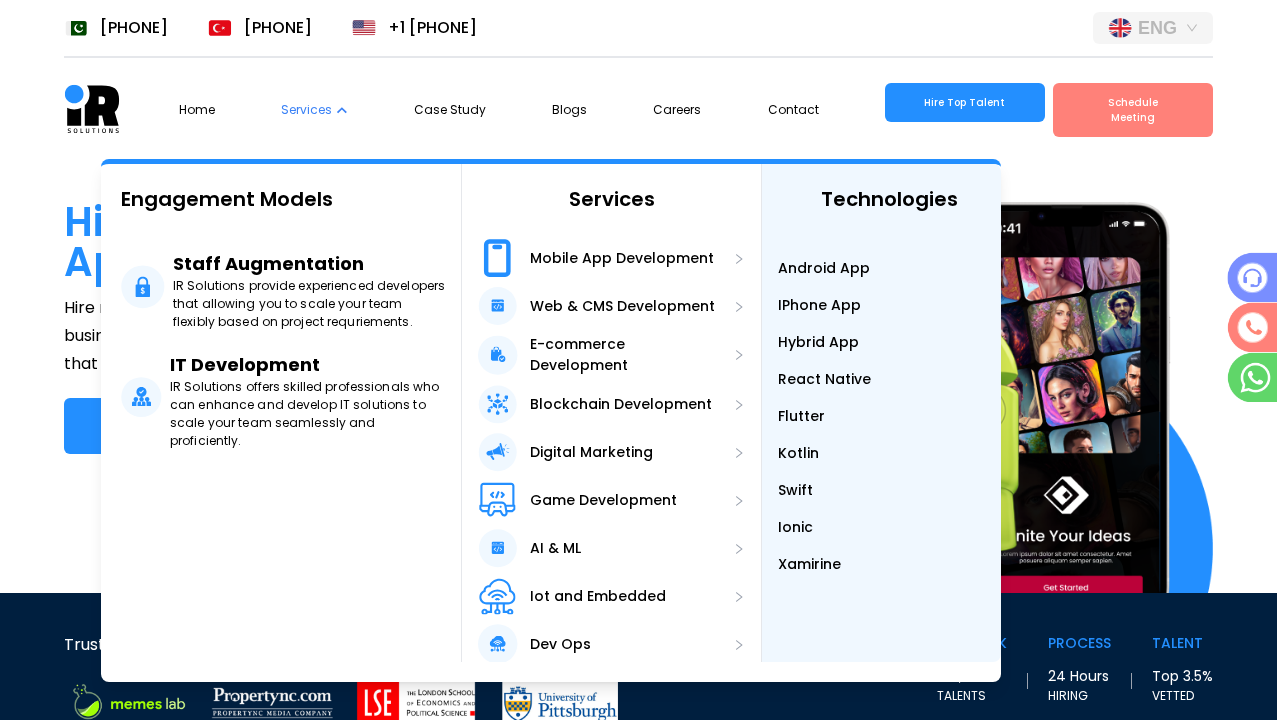 scroll, scrollTop: 0, scrollLeft: 36, axis: horizontal 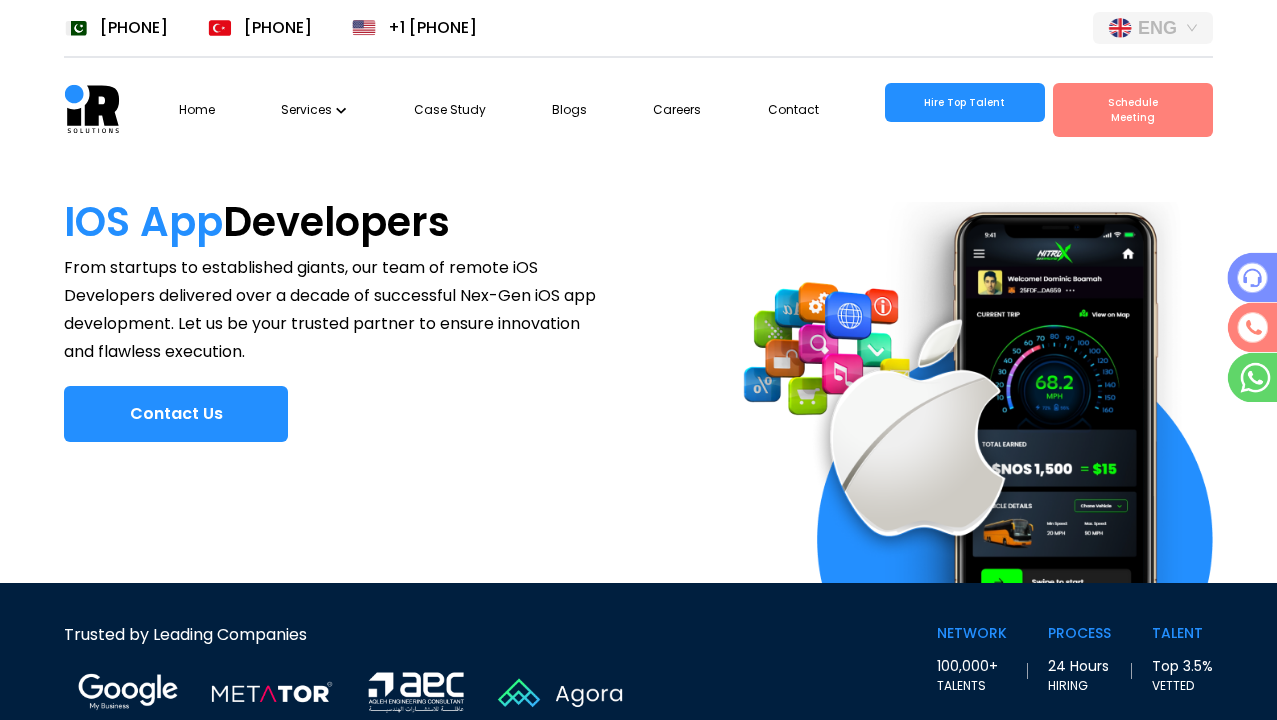 click on "Services" at bounding box center (314, 110) 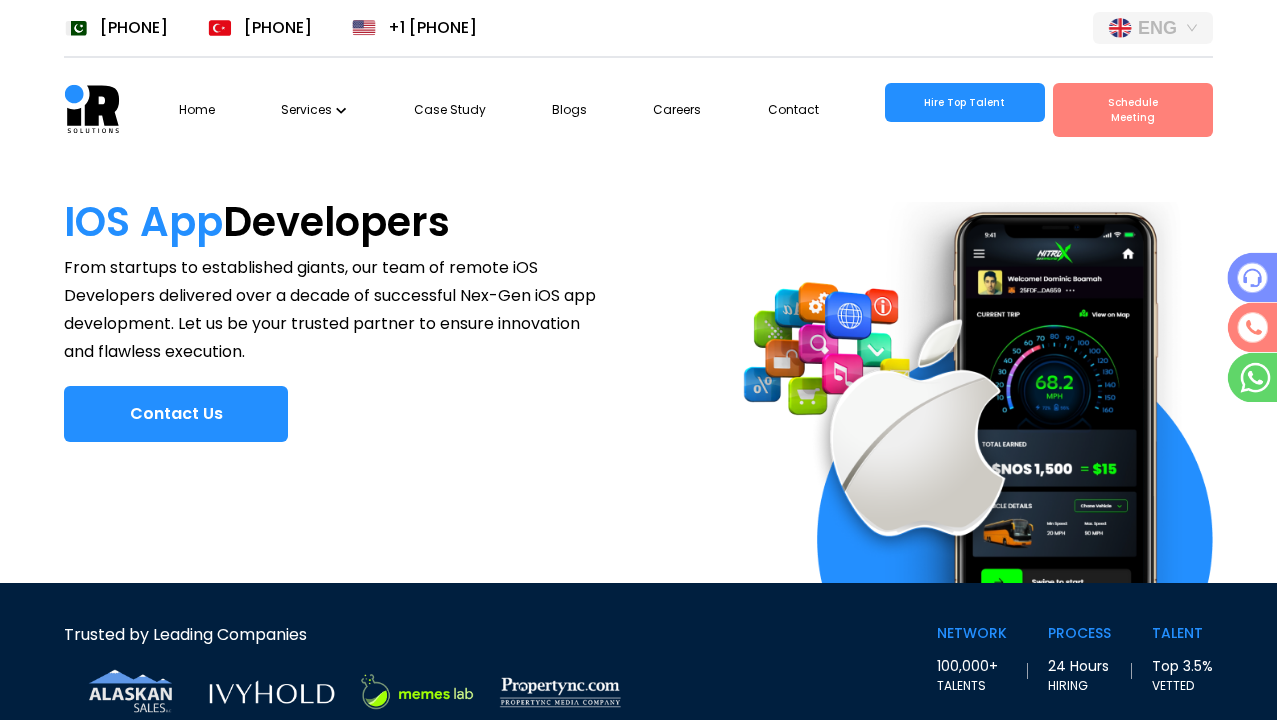 click on "Services" at bounding box center [314, 110] 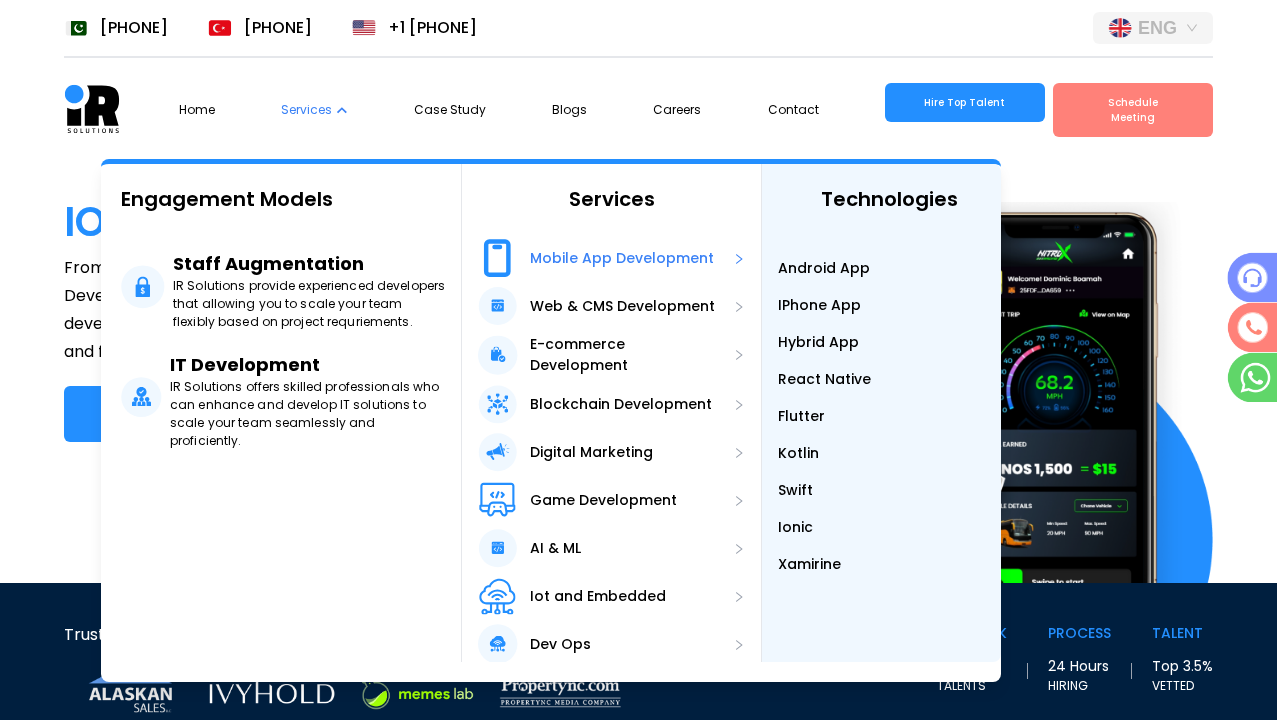 scroll, scrollTop: 0, scrollLeft: 0, axis: both 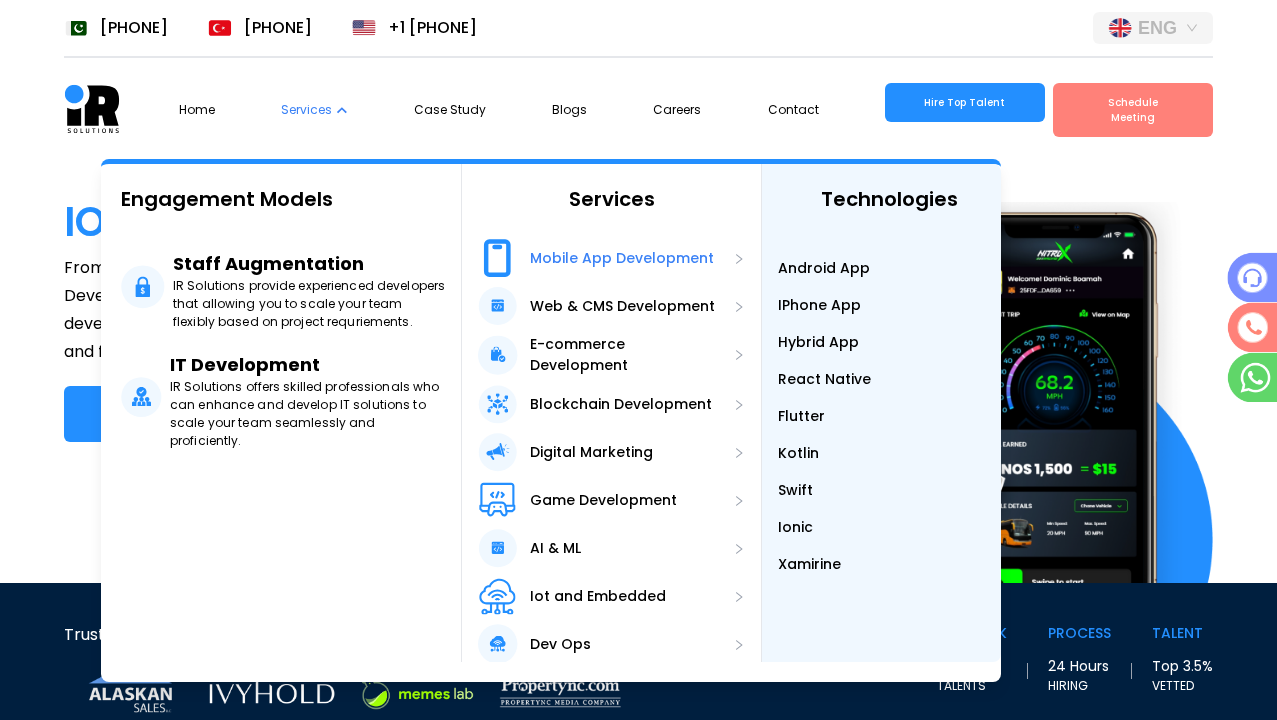 click on "Mobile App Development" at bounding box center (622, 258) 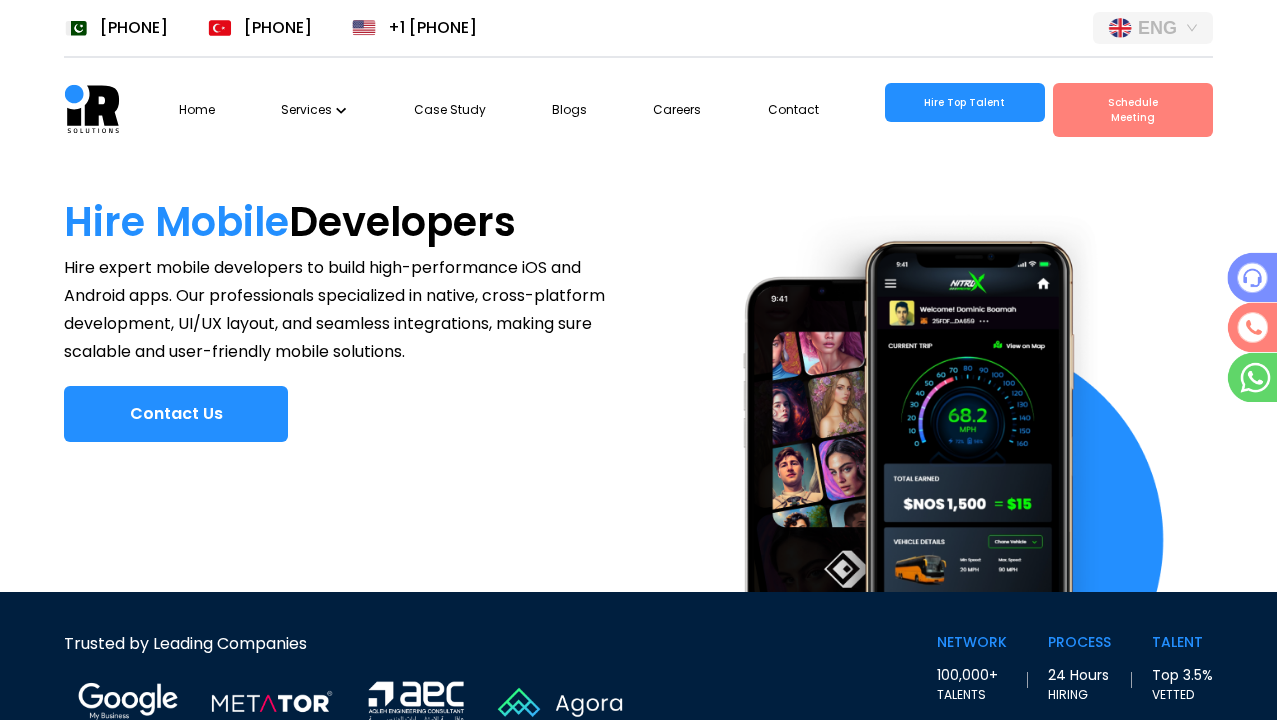 click on "Services" at bounding box center [314, 110] 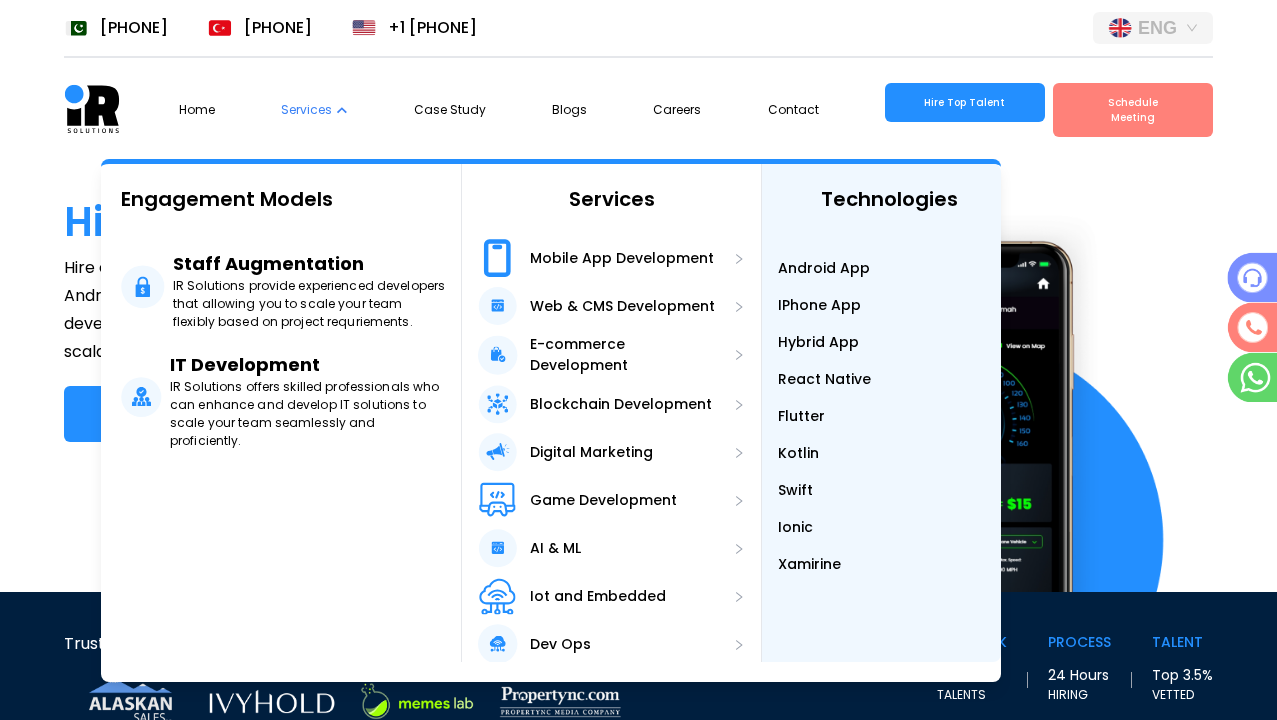 click on "React Native" at bounding box center (824, 379) 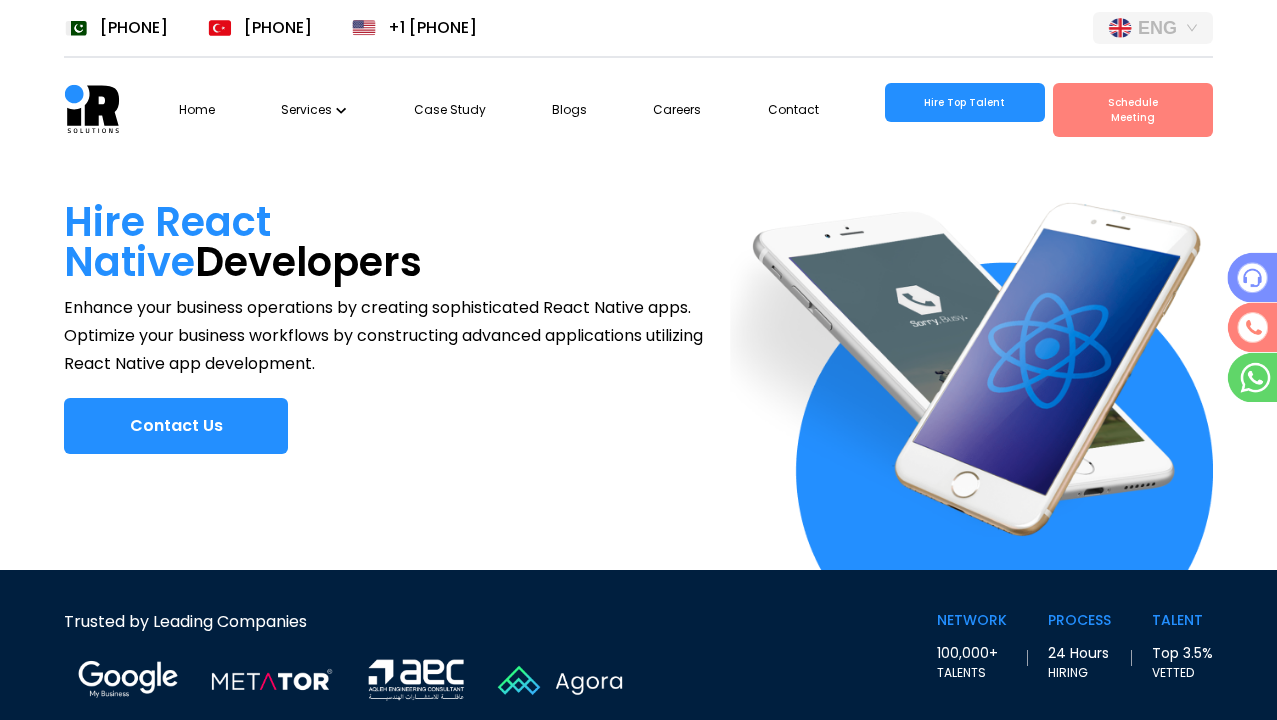 click on "Services" at bounding box center (314, 110) 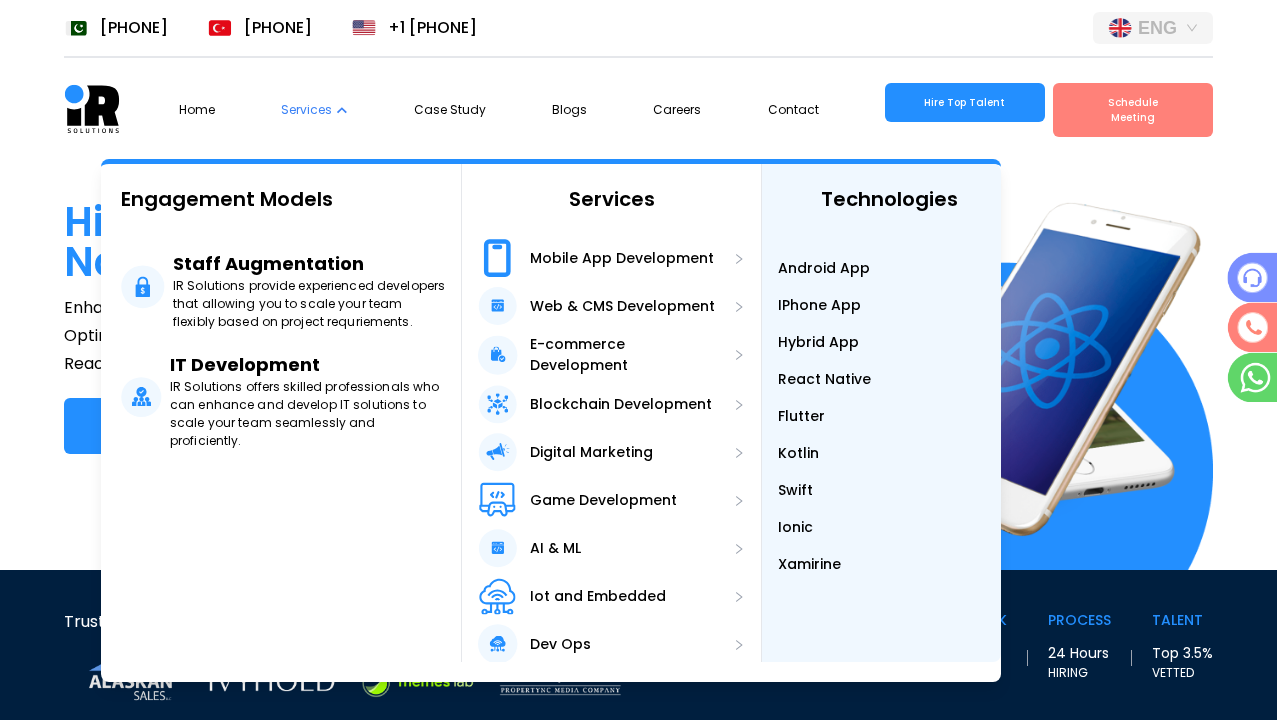 click on "Flutter" at bounding box center (801, 416) 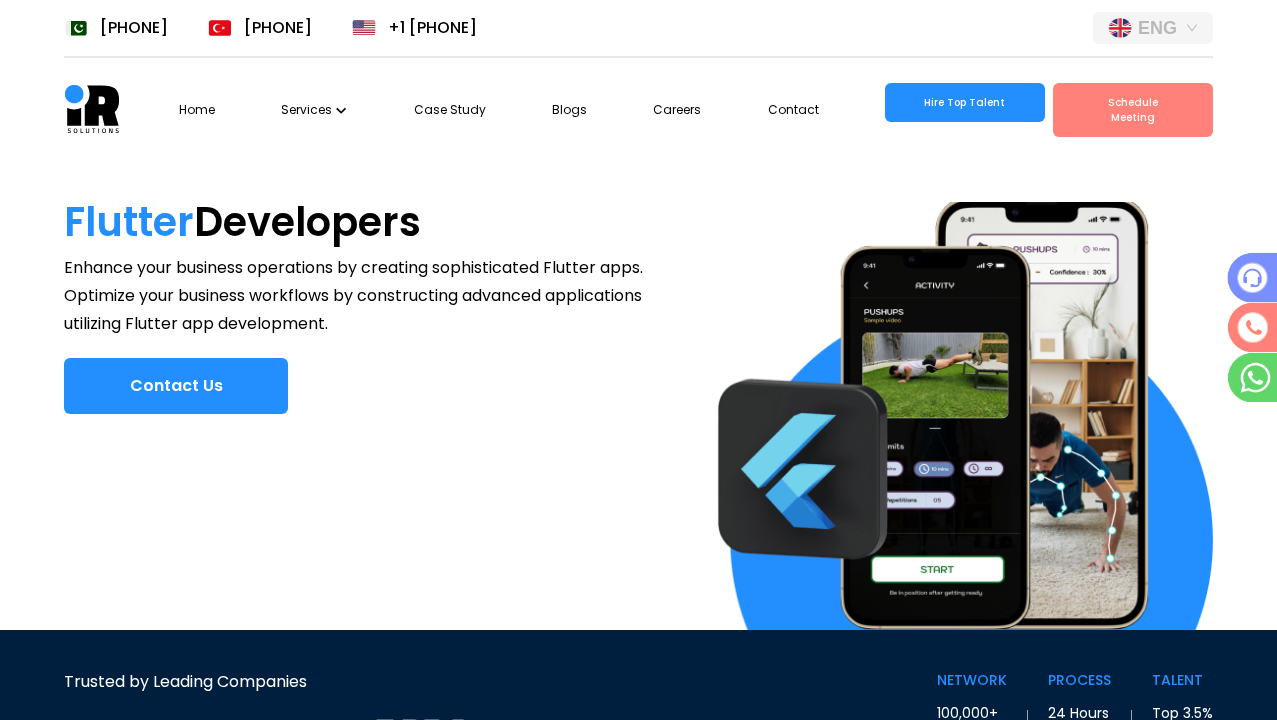 click on "Services" at bounding box center [314, 110] 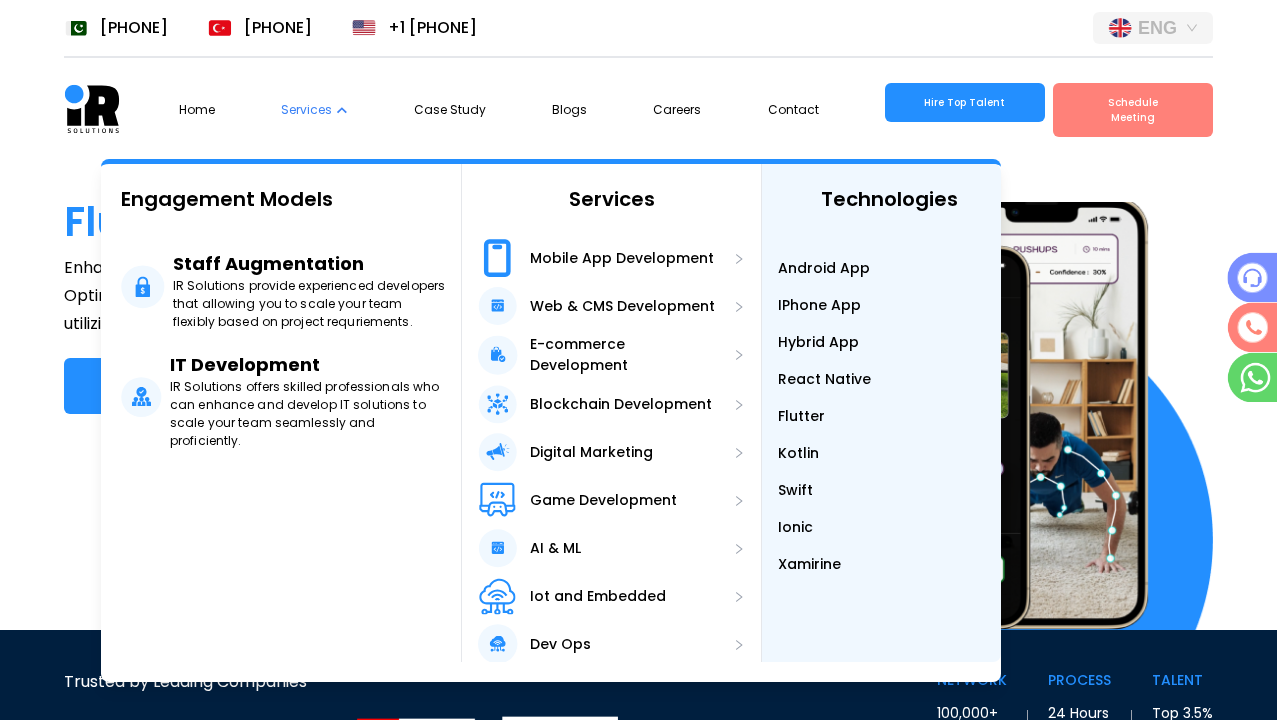 scroll, scrollTop: 0, scrollLeft: 36, axis: horizontal 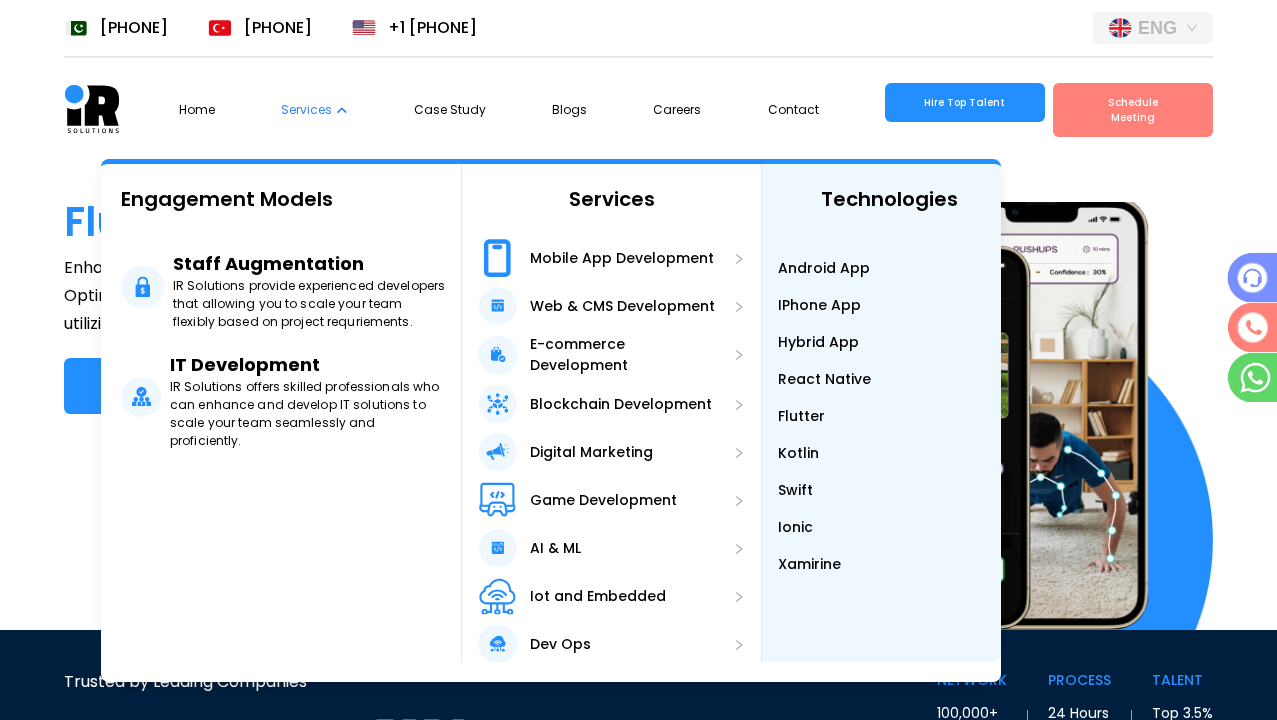 click on "Kotlin" at bounding box center [889, 453] 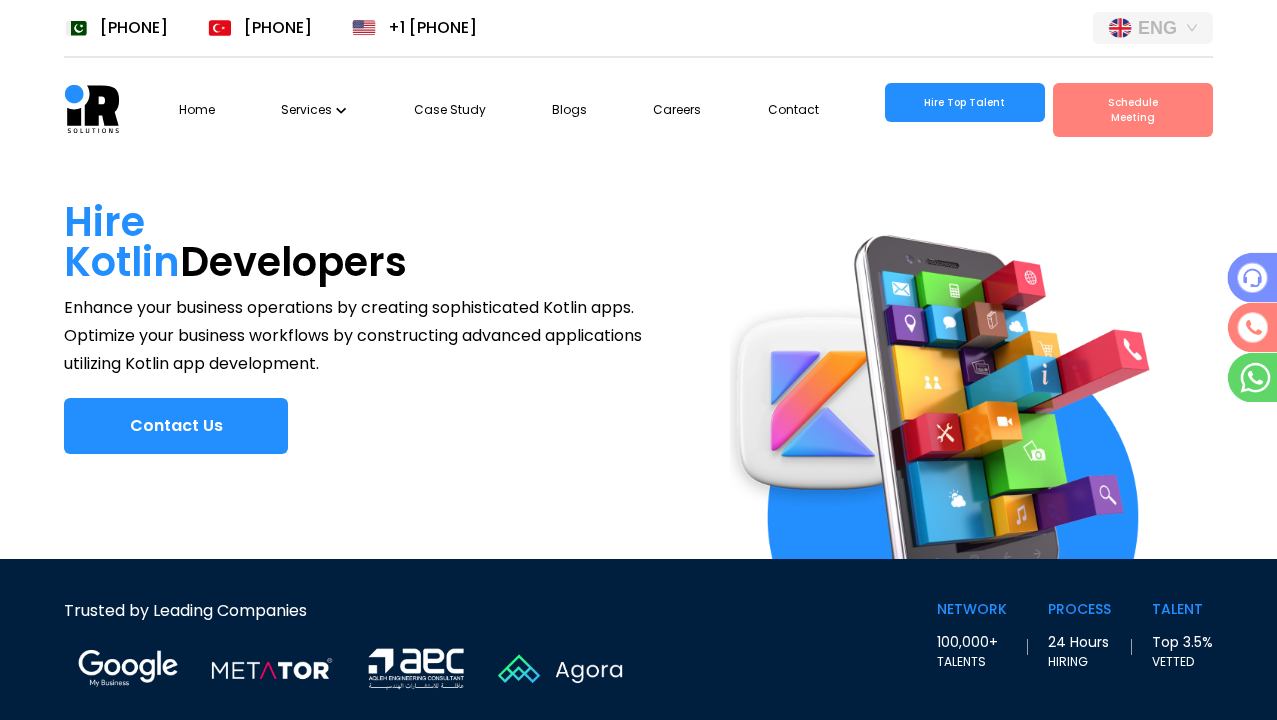 click on "Services" at bounding box center (314, 110) 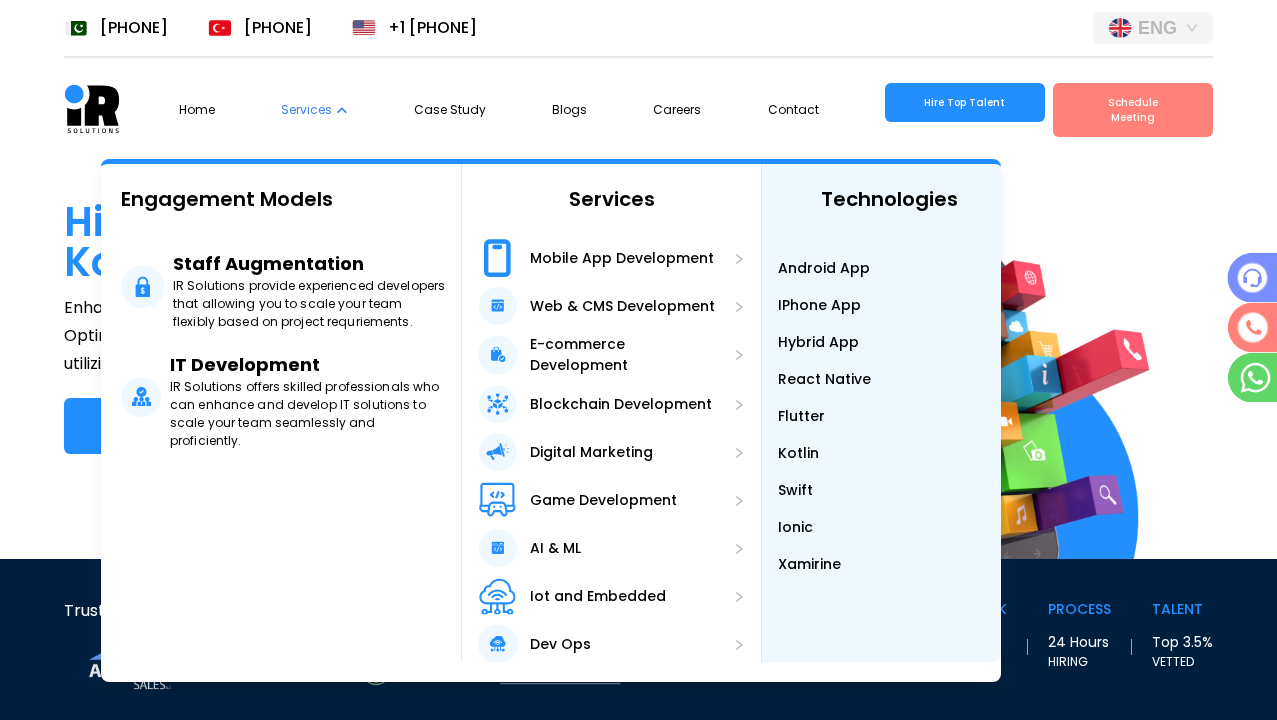click on "Swift" at bounding box center [795, 490] 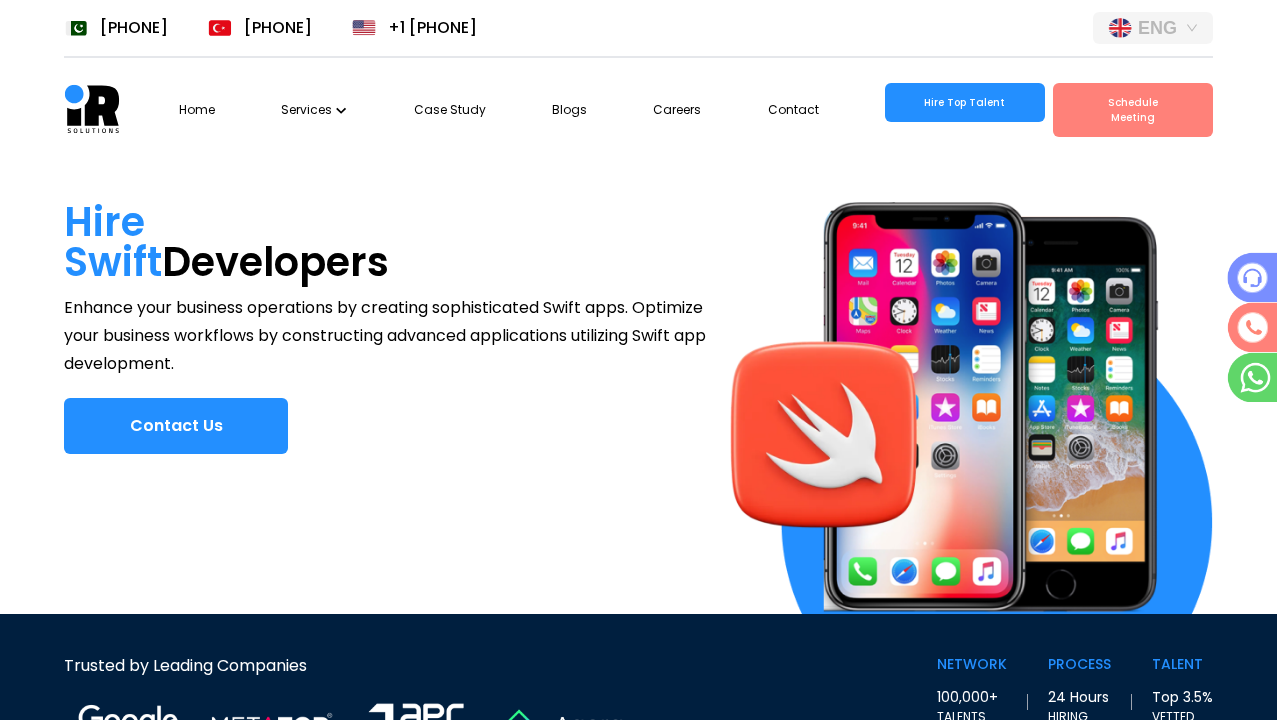 click on "Home Services Case Study Blogs Careers Contact Hire Top Talent Schedule Meeting" at bounding box center (696, 110) 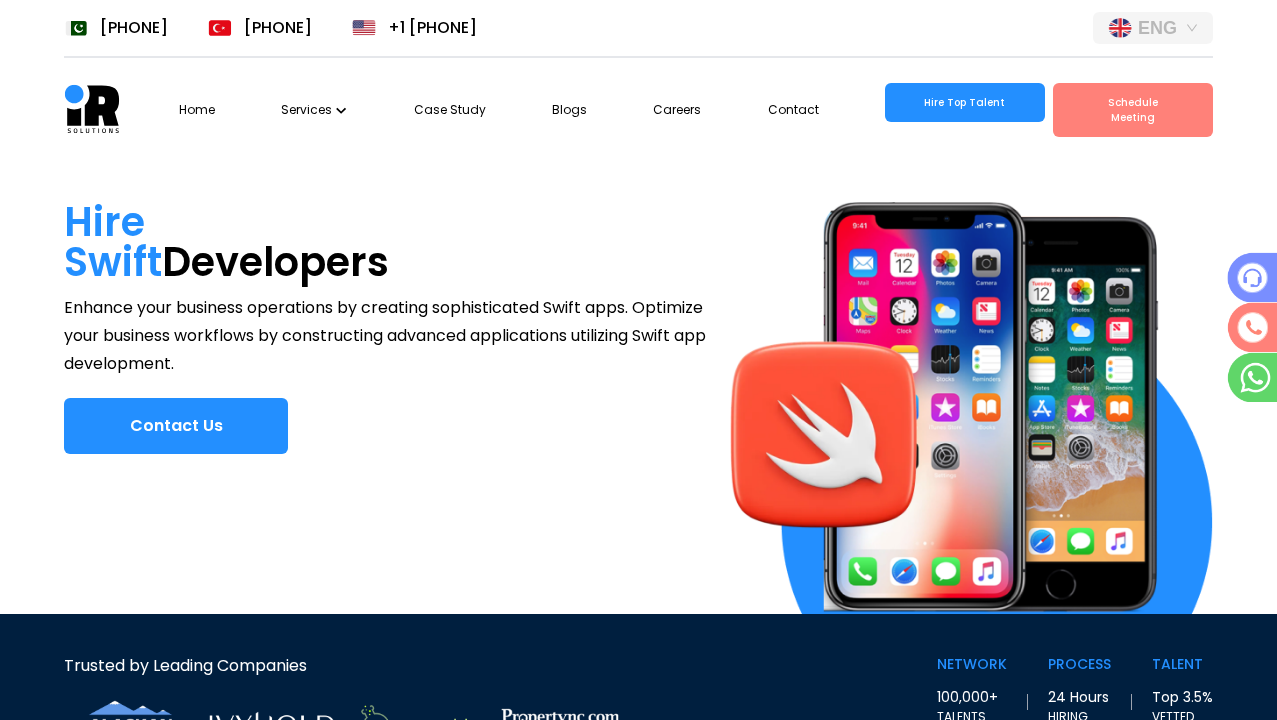click at bounding box center [341, 110] 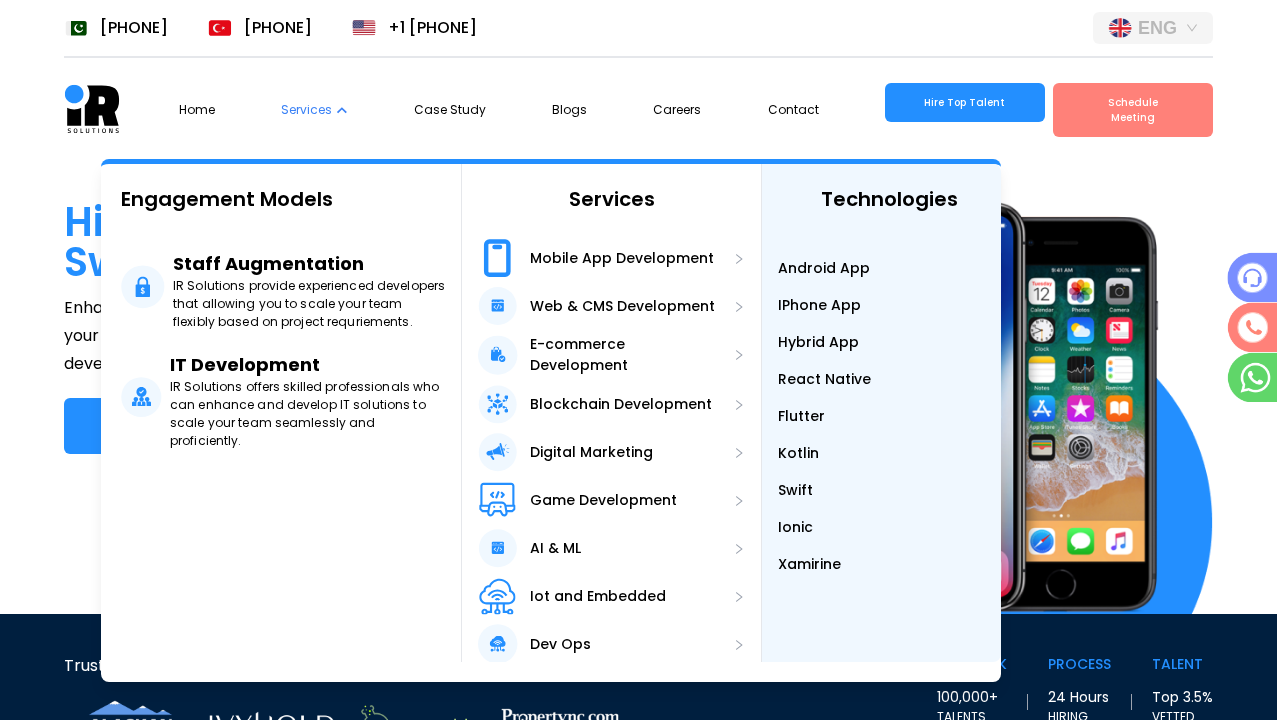 scroll, scrollTop: 0, scrollLeft: 0, axis: both 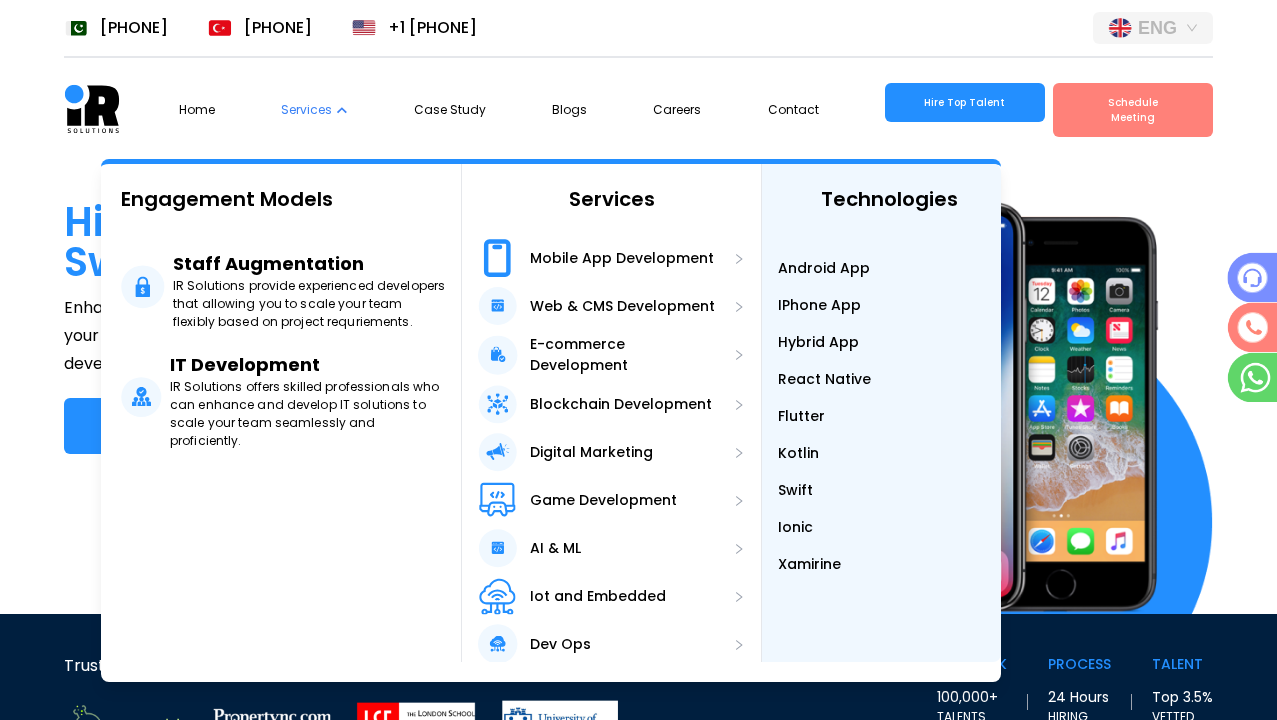 click on "Ionic" at bounding box center [889, 527] 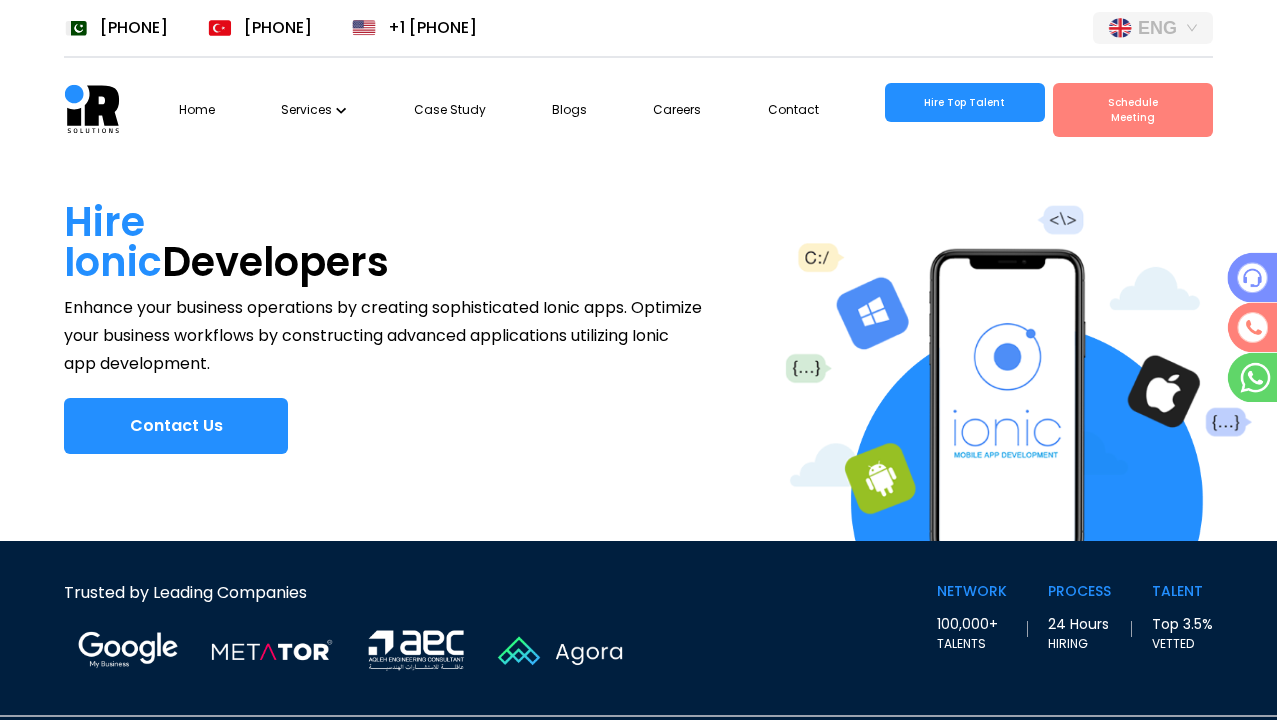 click on "Services" at bounding box center [314, 110] 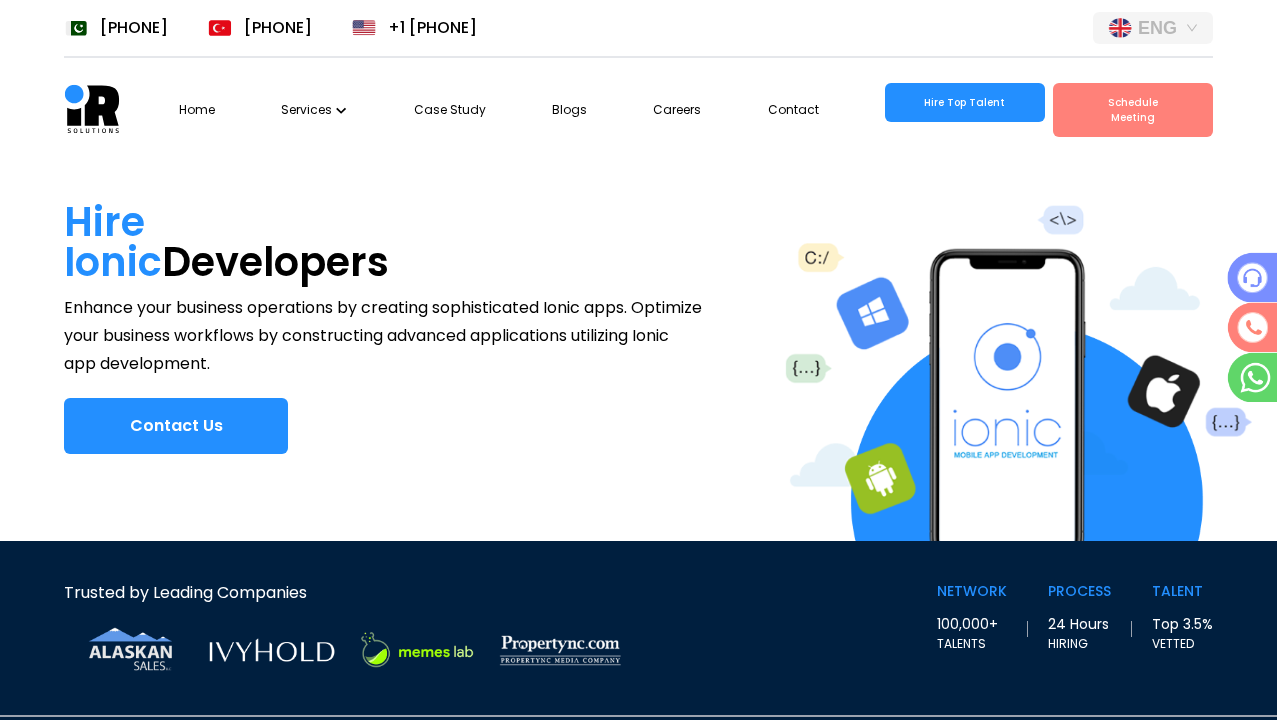 click on "Services" at bounding box center [314, 110] 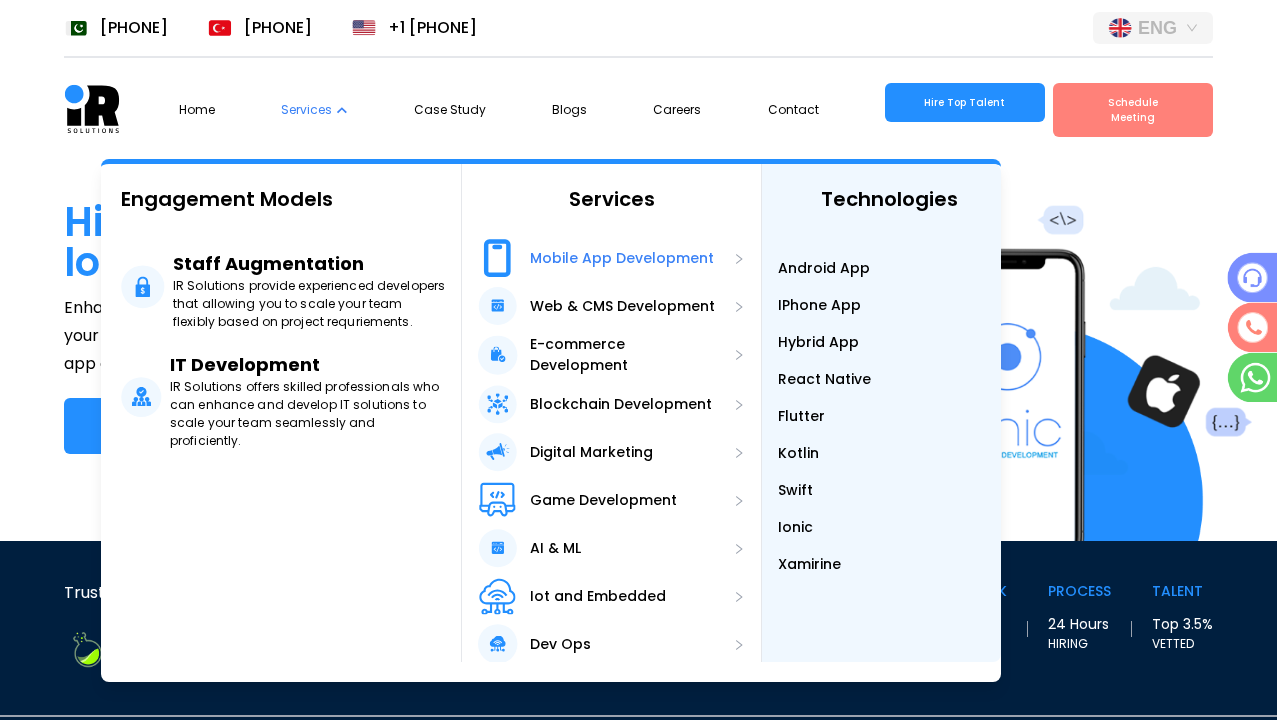 scroll, scrollTop: 0, scrollLeft: 36, axis: horizontal 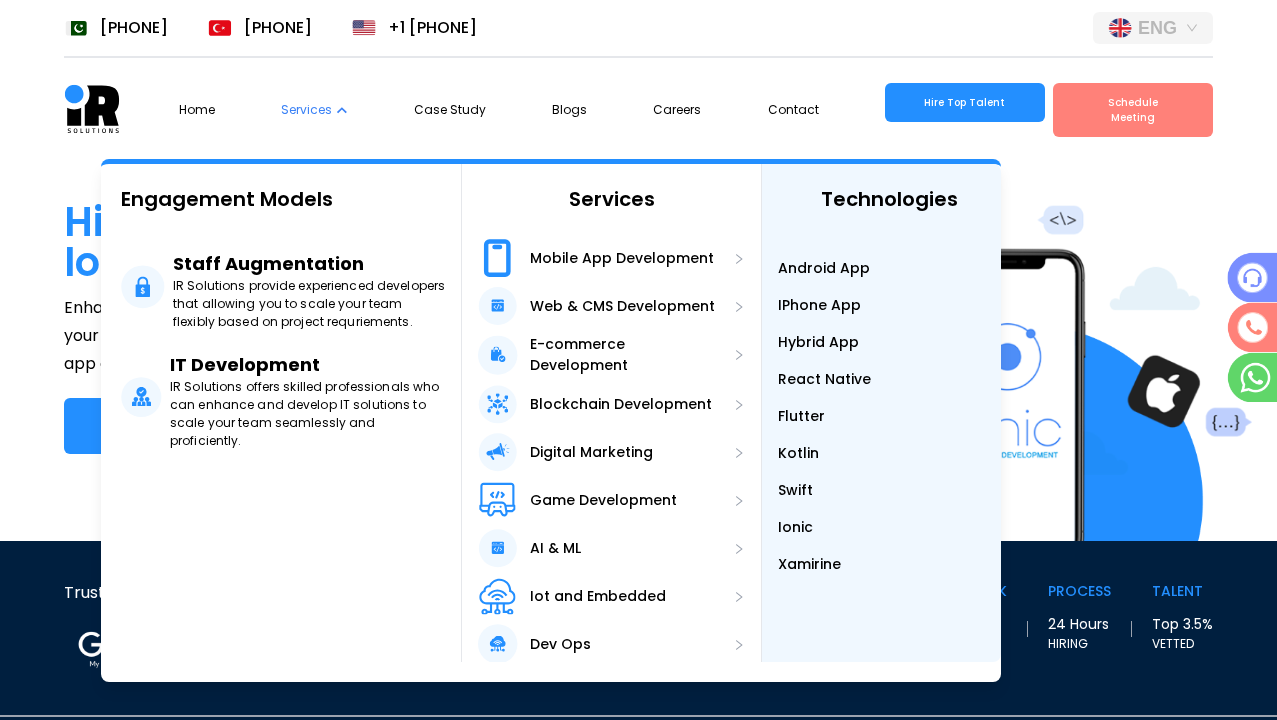 click on "Xamirine" at bounding box center (809, 564) 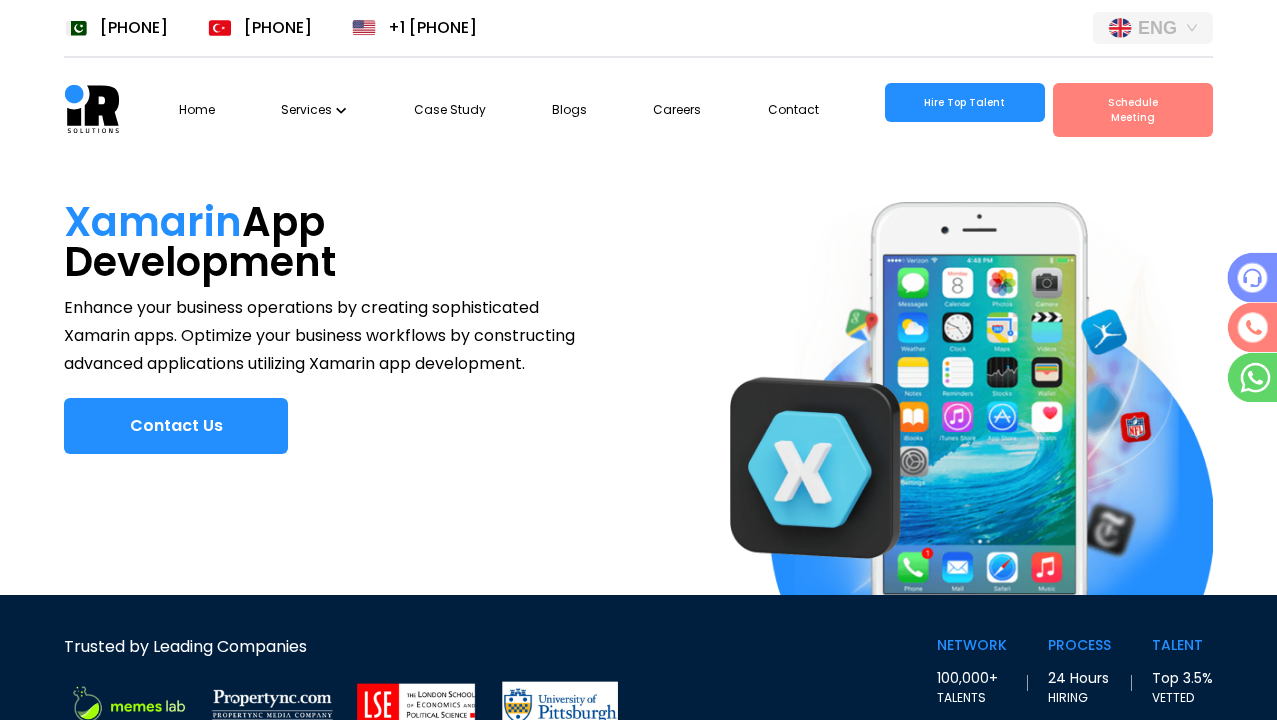 scroll, scrollTop: 0, scrollLeft: 36, axis: horizontal 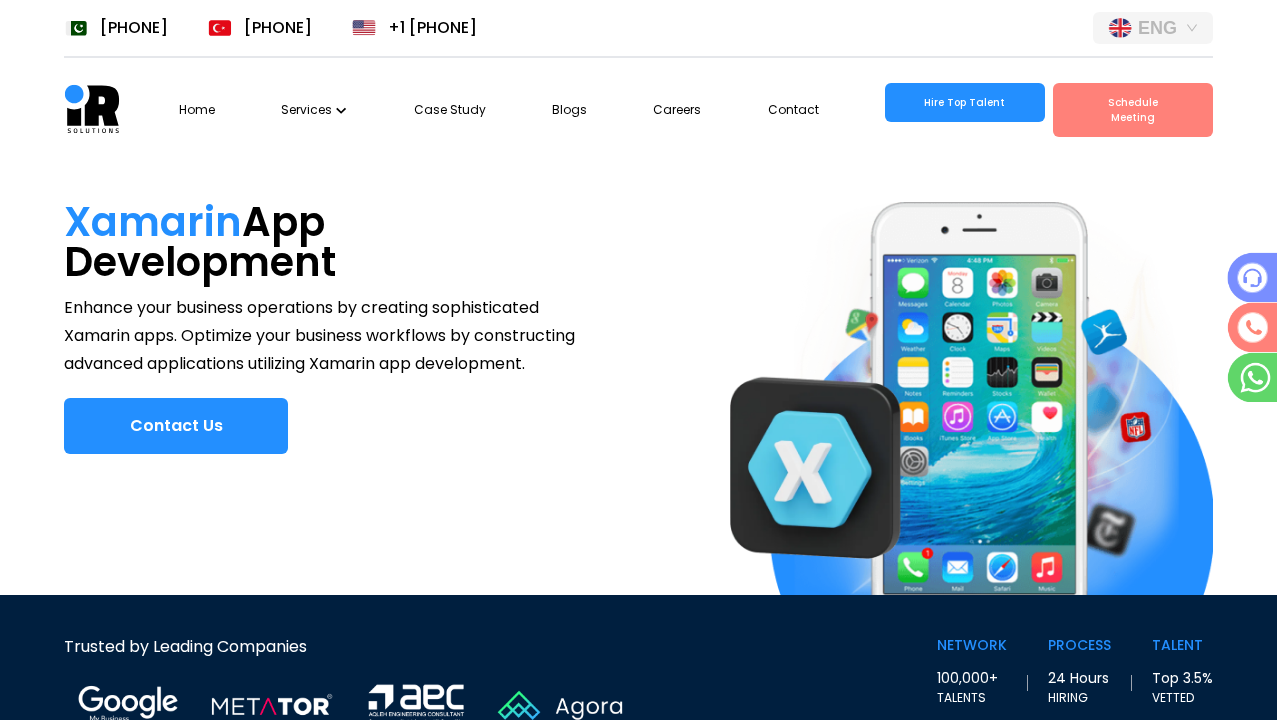 click at bounding box center [341, 110] 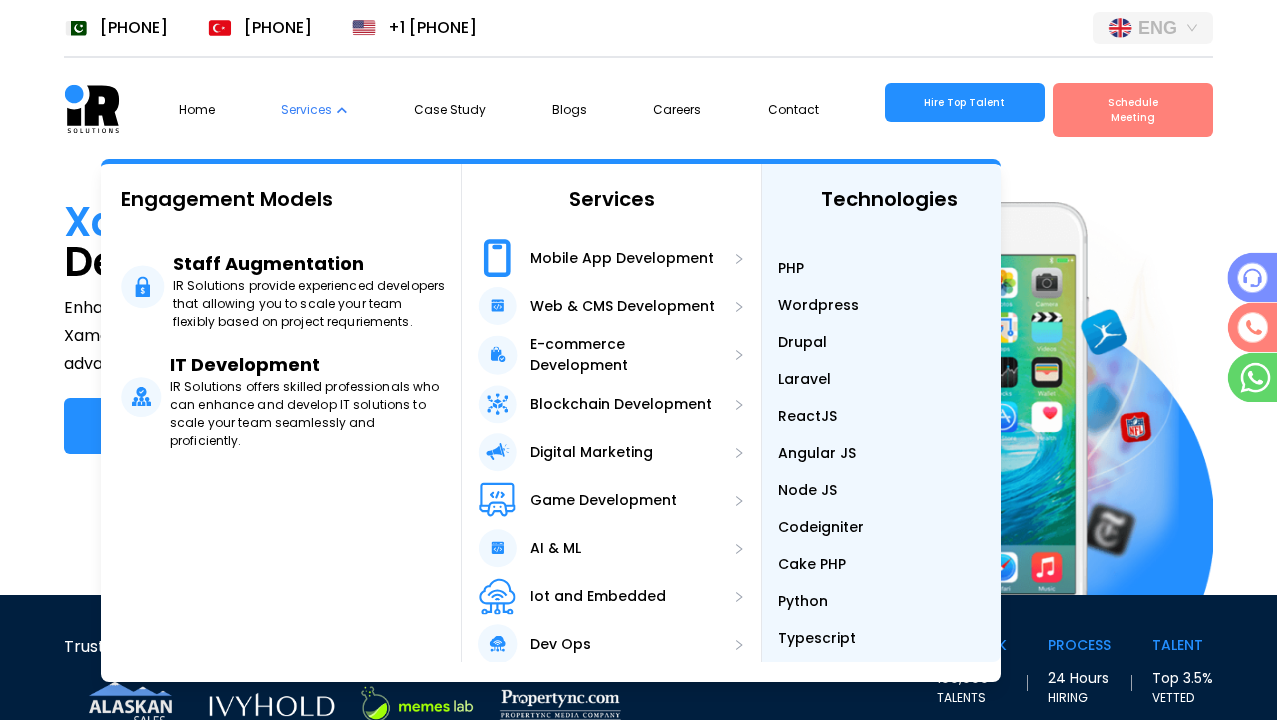 scroll, scrollTop: 0, scrollLeft: 0, axis: both 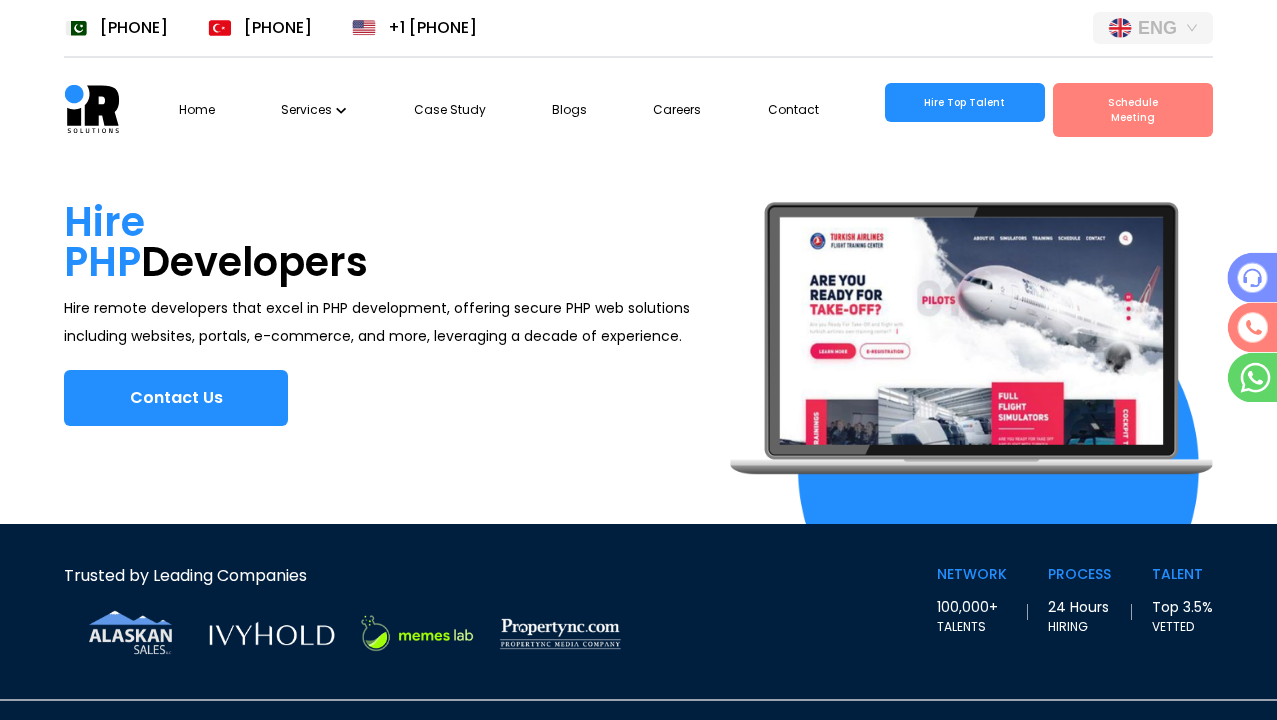 click at bounding box center [341, 110] 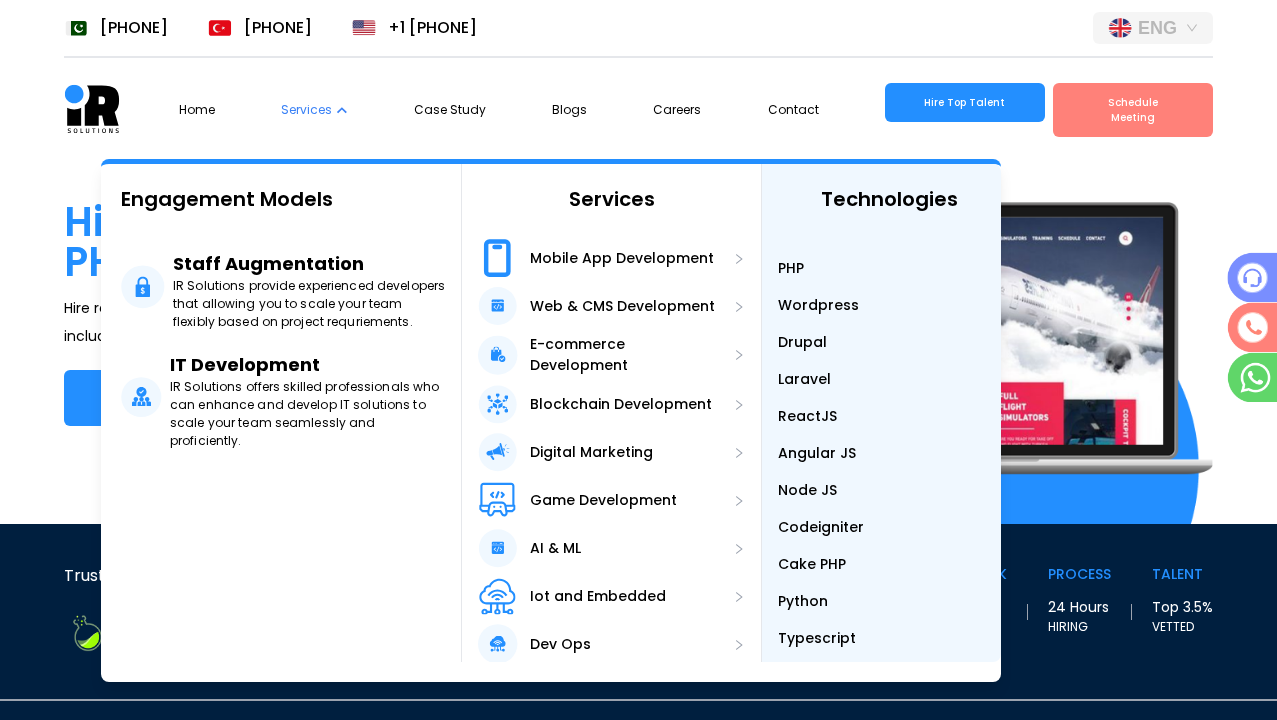 click on "Wordpress" at bounding box center [818, 305] 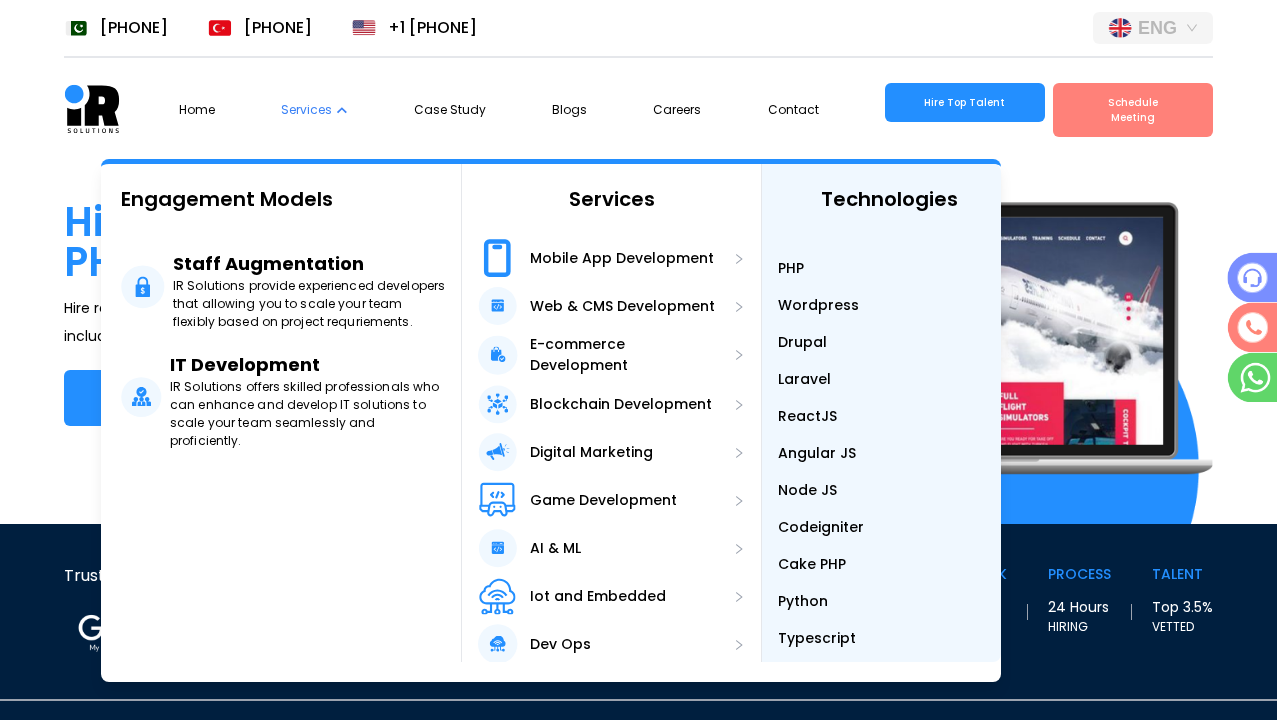 click on "Wordpress" at bounding box center (889, 305) 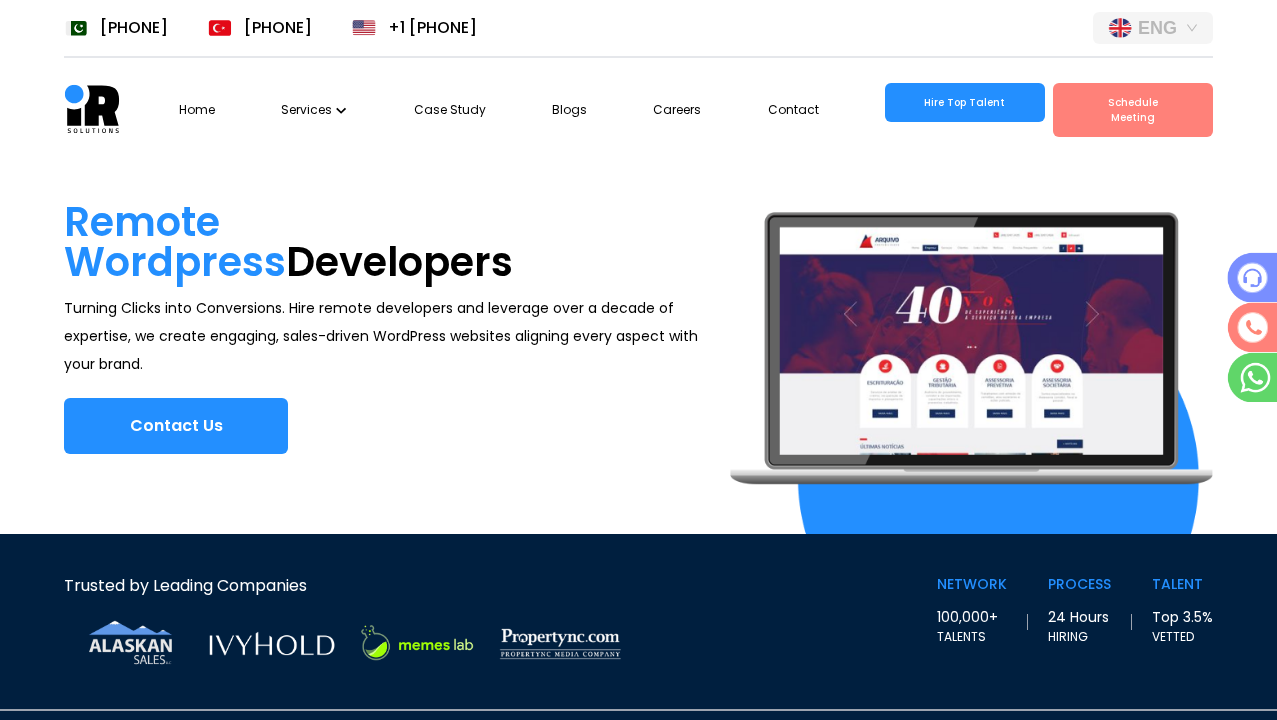 click on "Services" at bounding box center [314, 110] 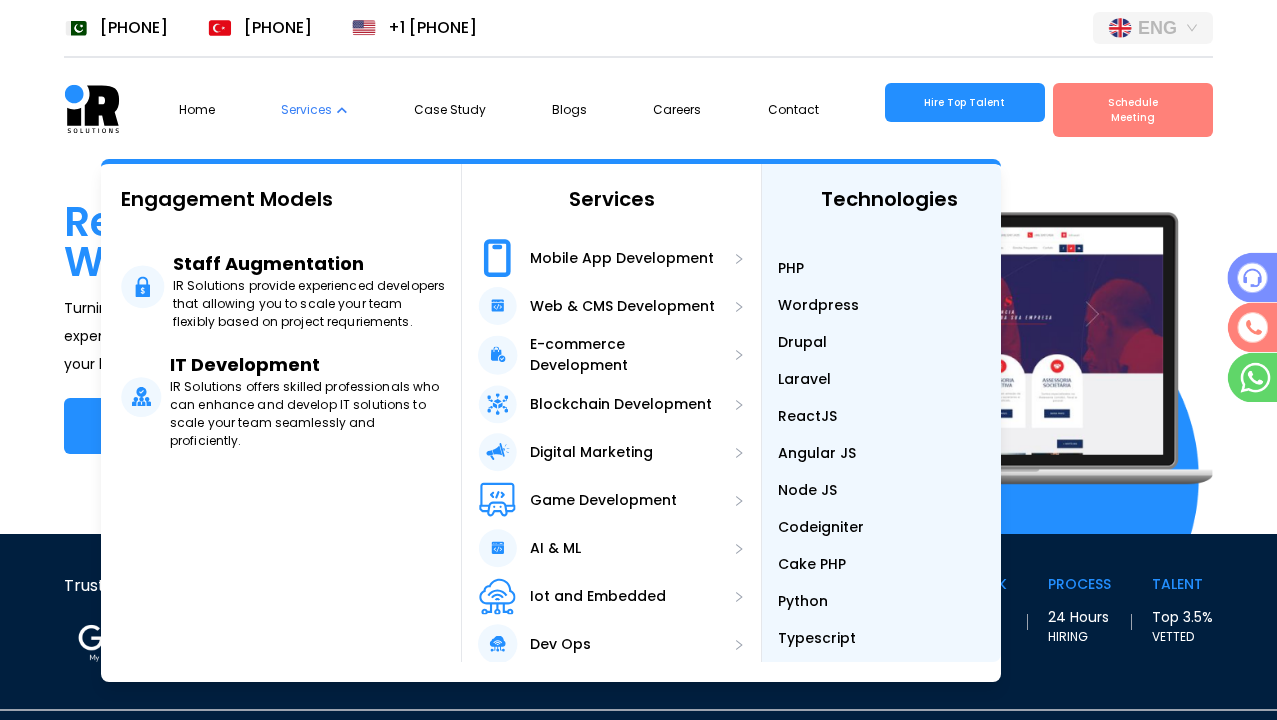 click on "Drupal" at bounding box center [802, 342] 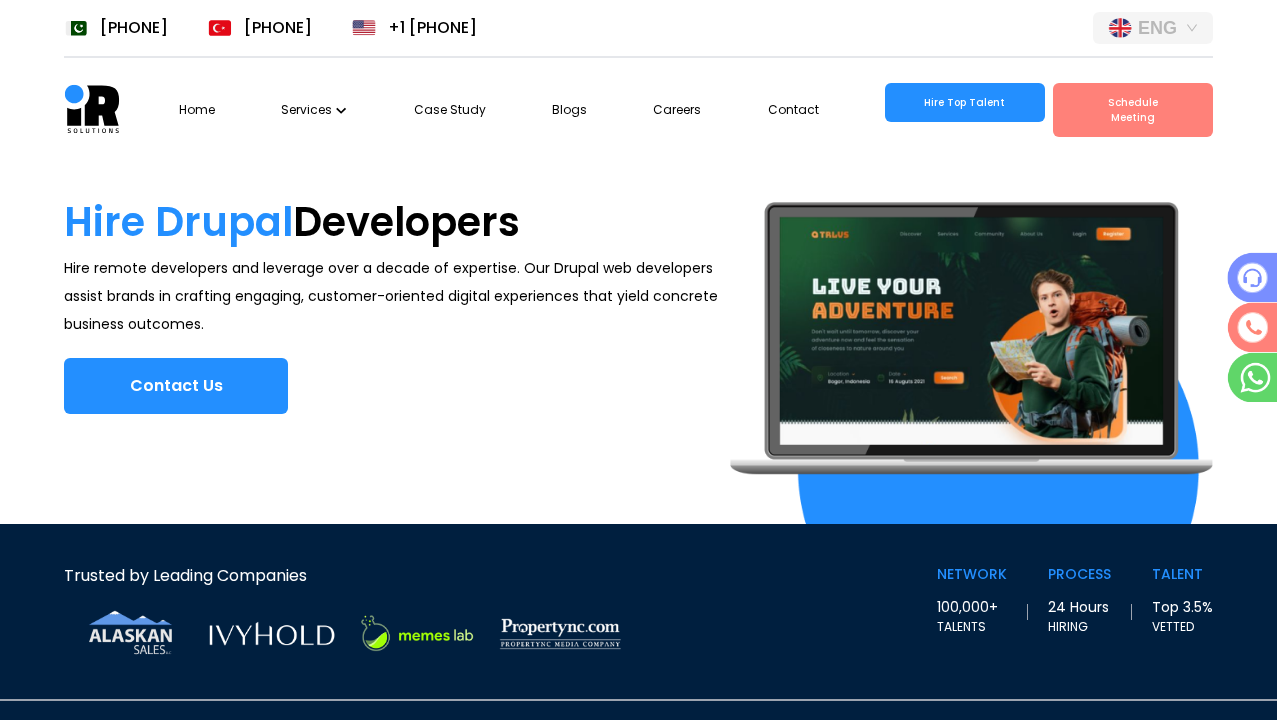 click at bounding box center (341, 110) 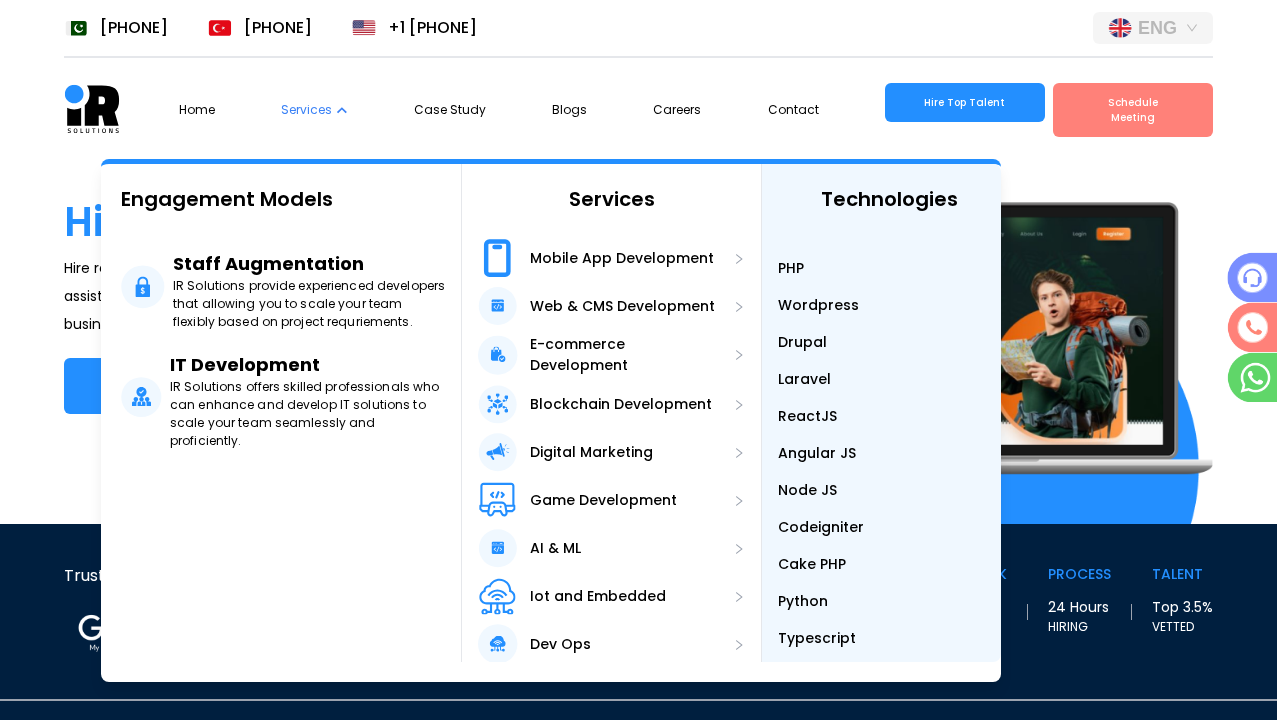 click on "Laravel" at bounding box center (889, 379) 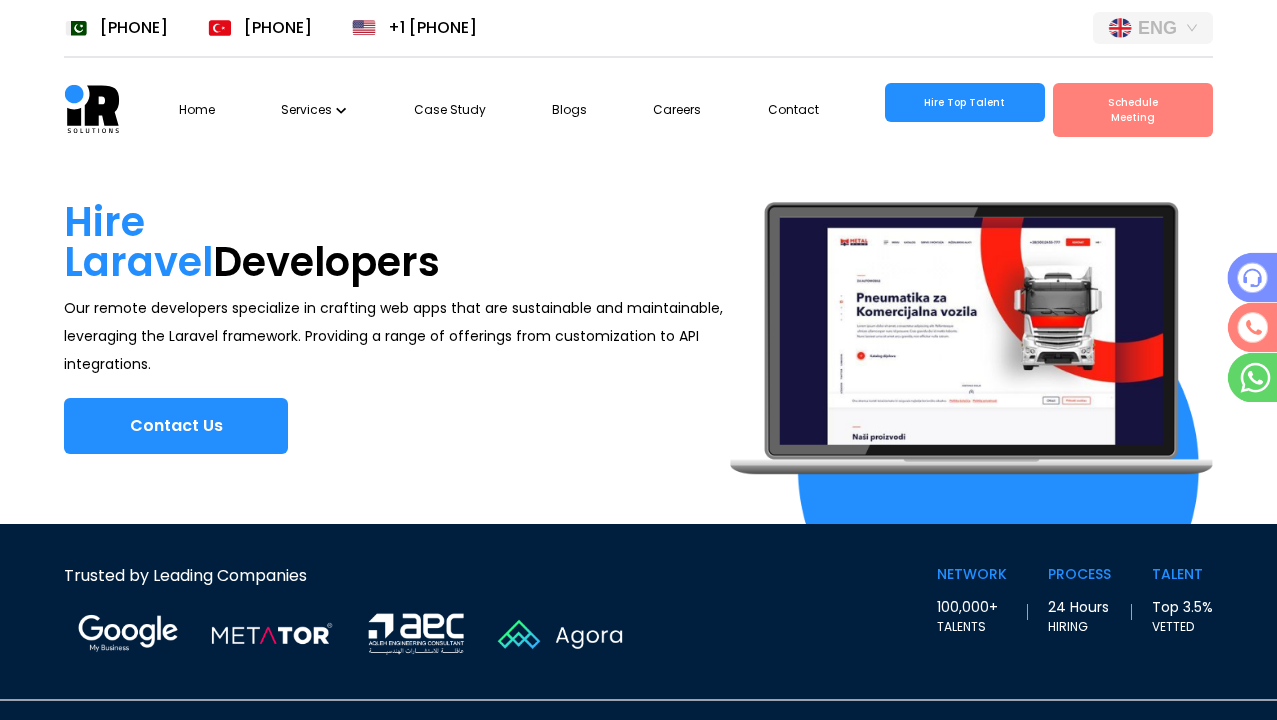 click on "Services" at bounding box center (314, 110) 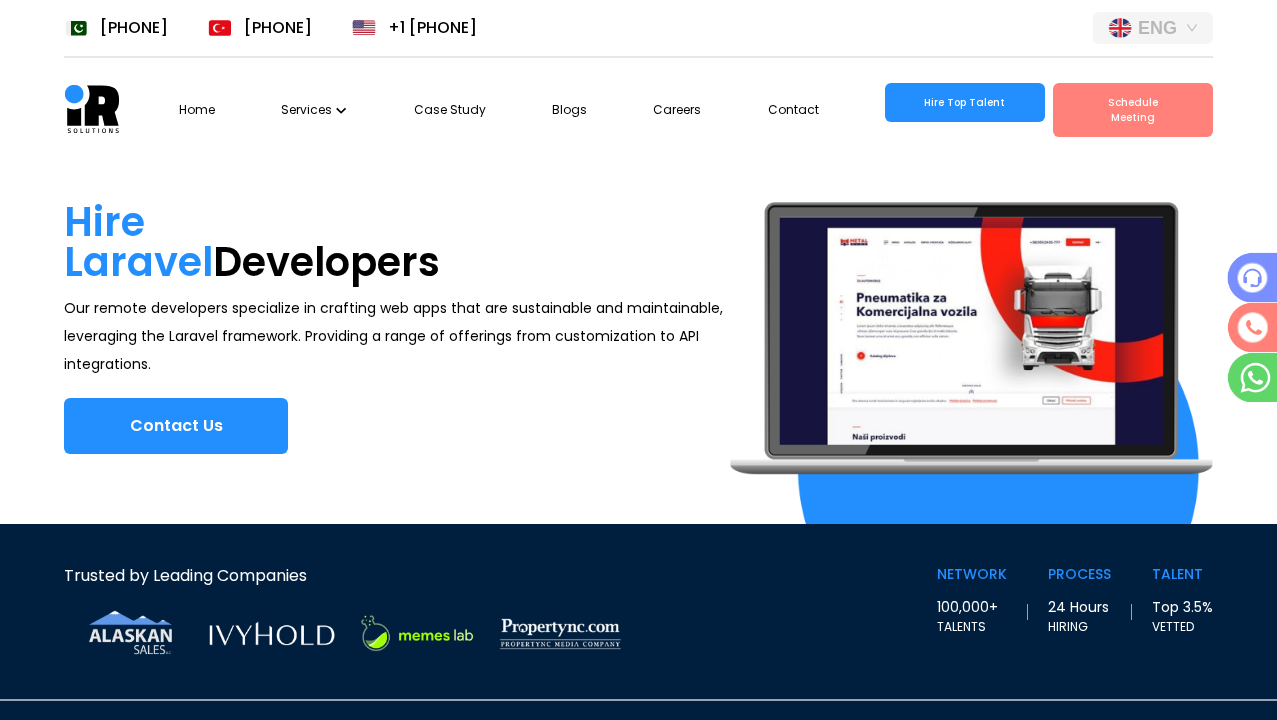 click at bounding box center [341, 110] 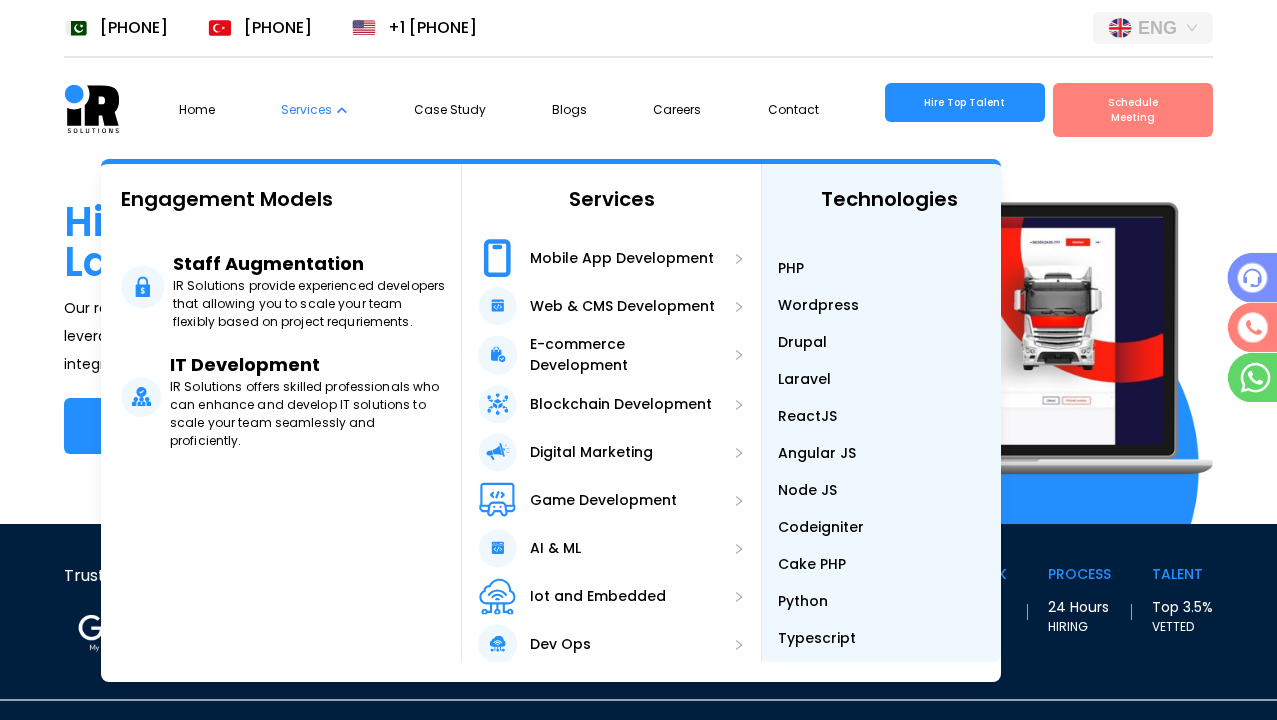 click on "ReactJS" at bounding box center (889, 416) 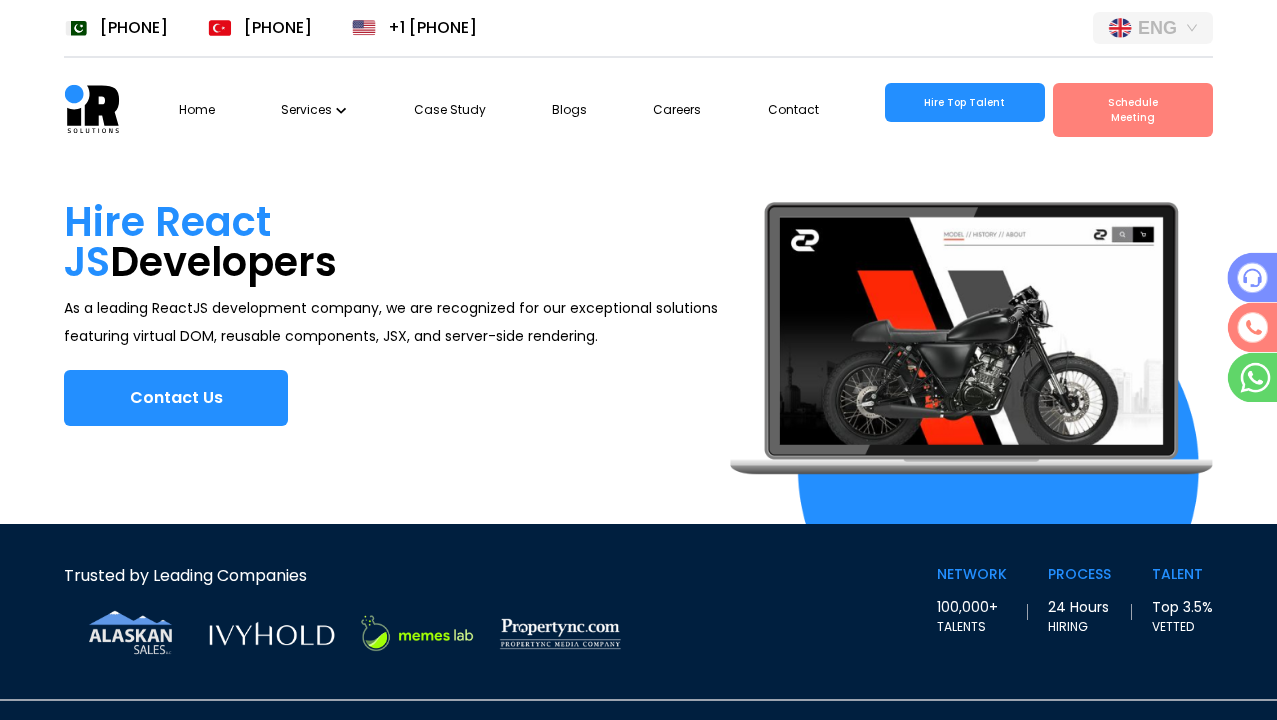 click at bounding box center (341, 110) 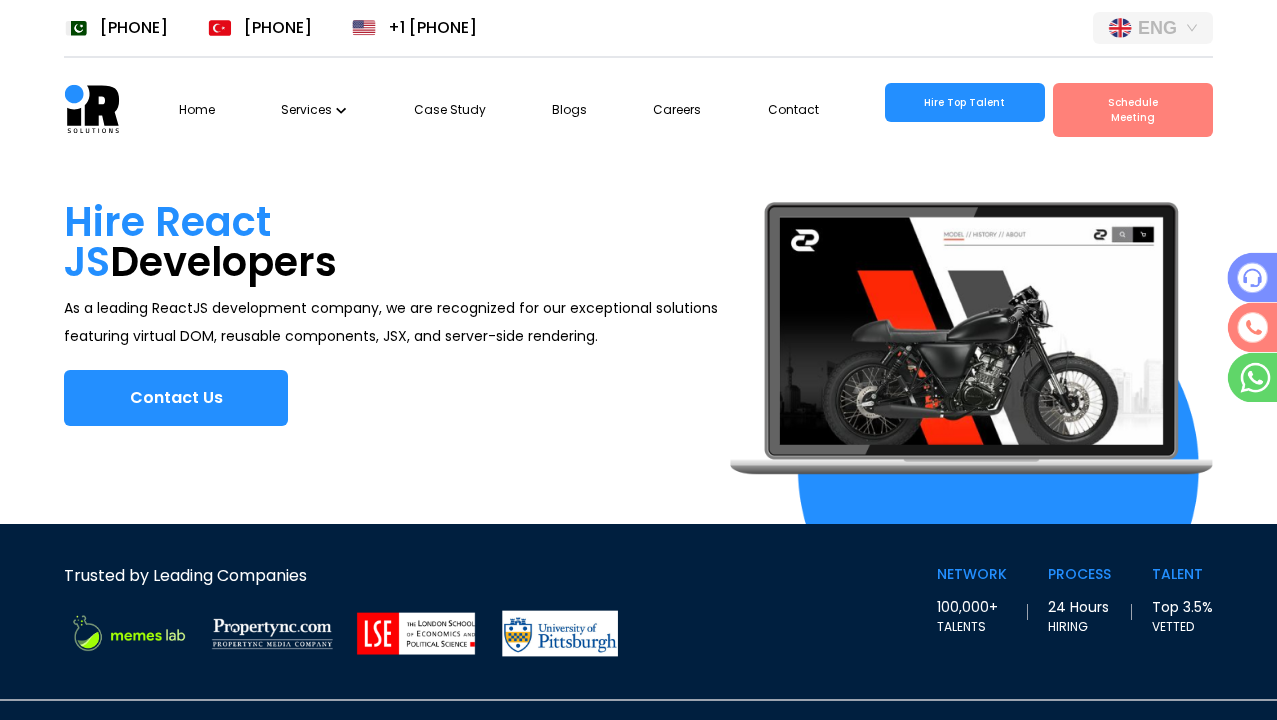 click at bounding box center (341, 110) 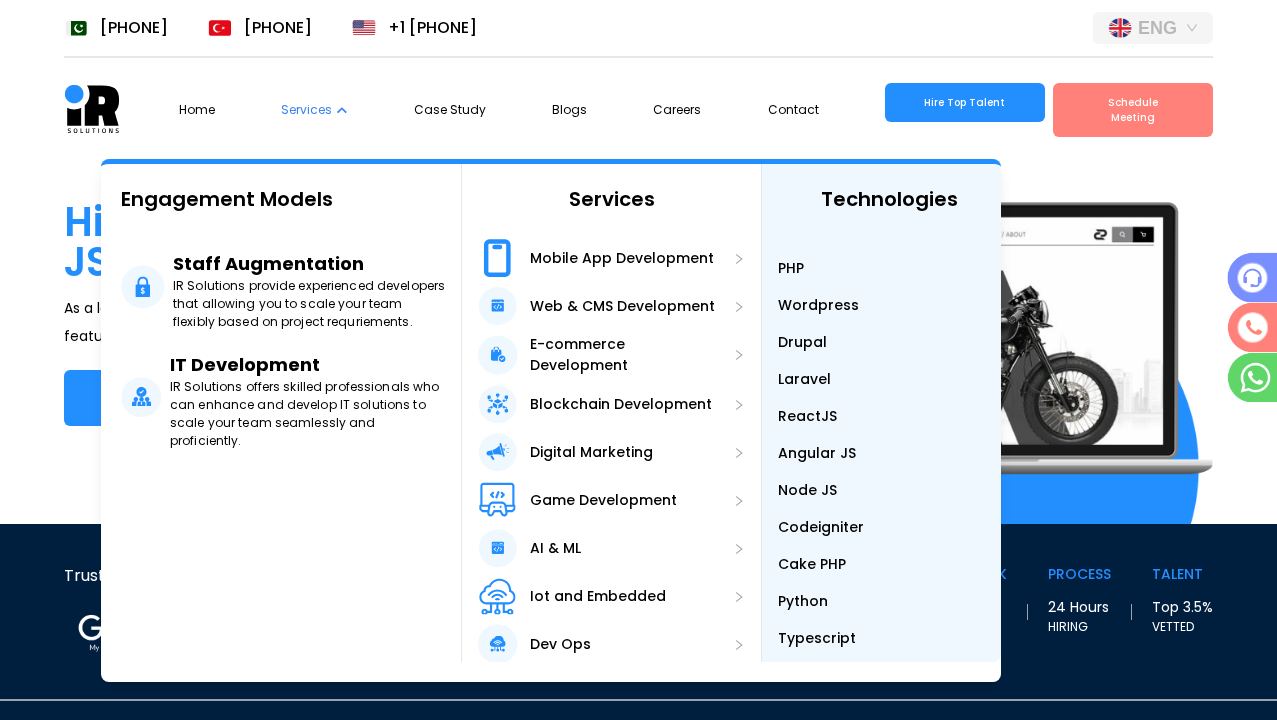 click on "Angular JS" at bounding box center [817, 453] 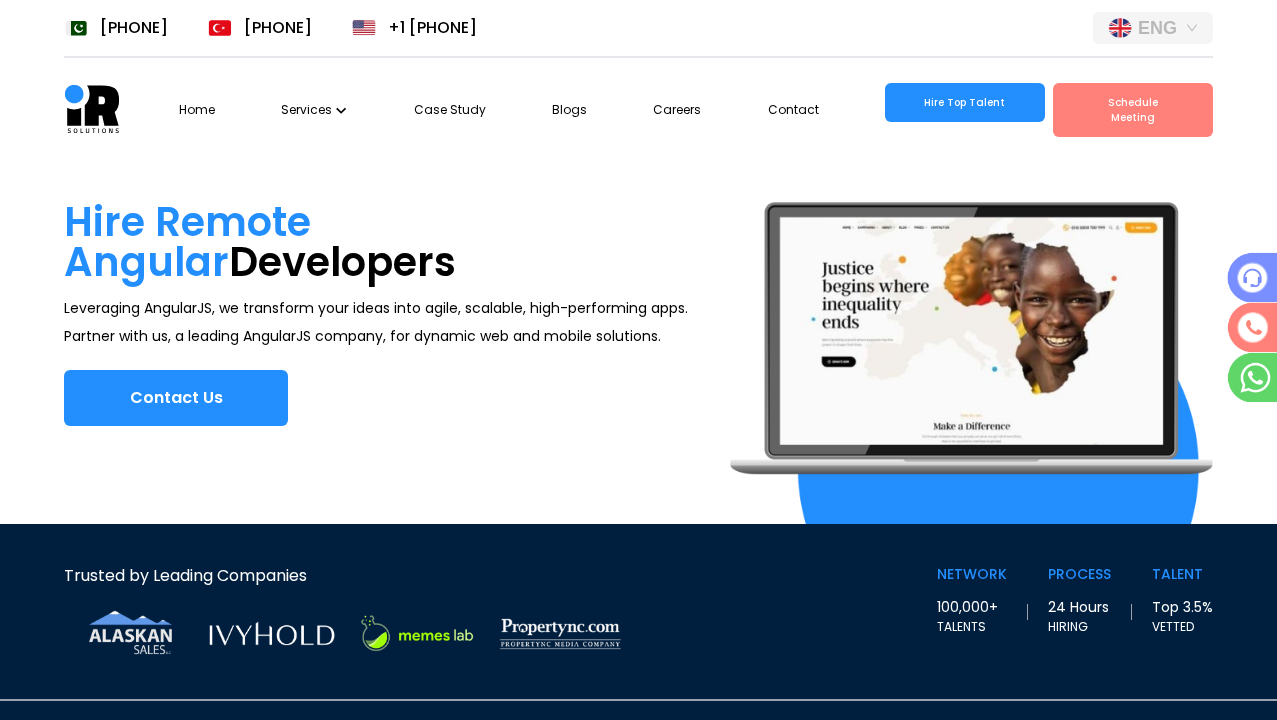 click on "Services" at bounding box center [314, 110] 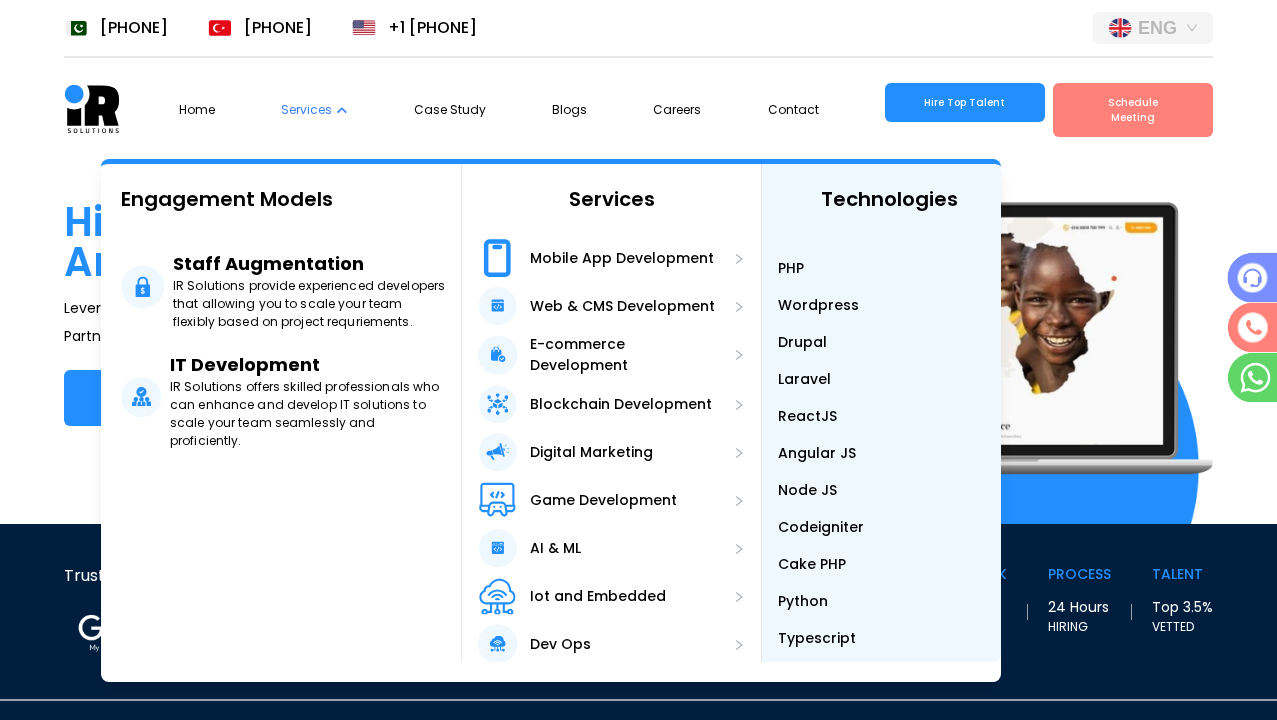 click on "Node JS" at bounding box center [889, 490] 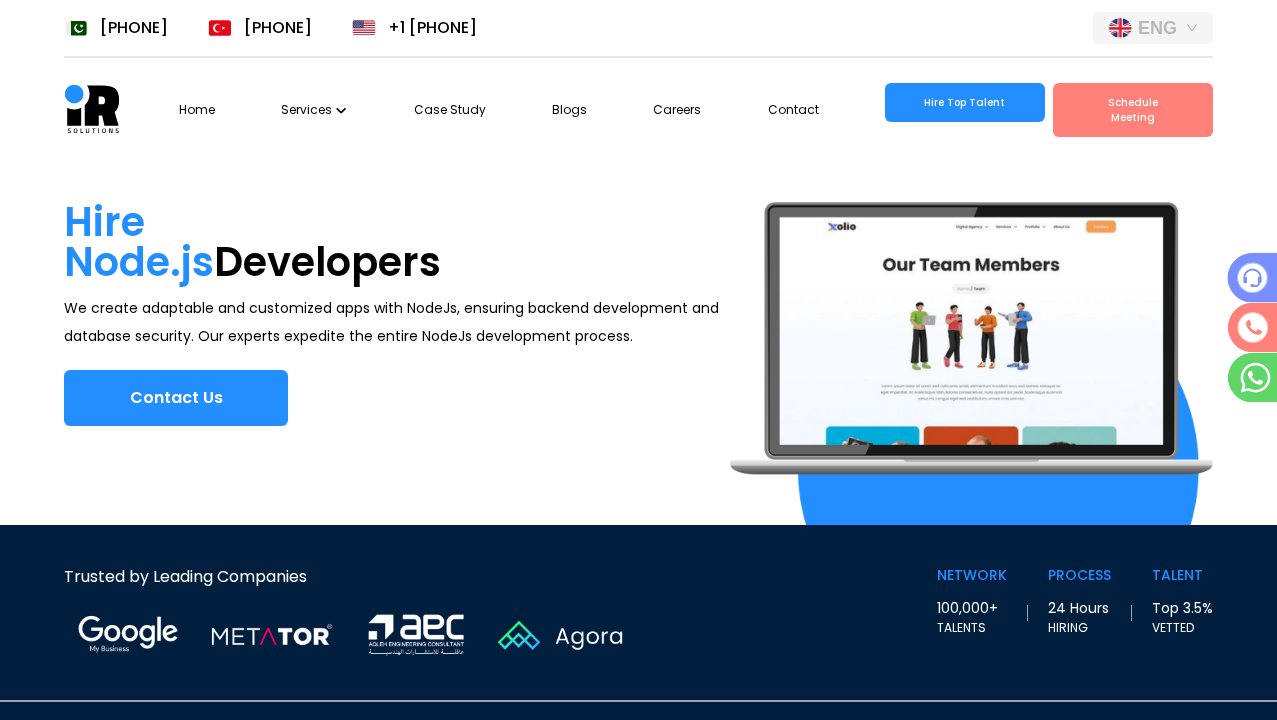 click at bounding box center (341, 110) 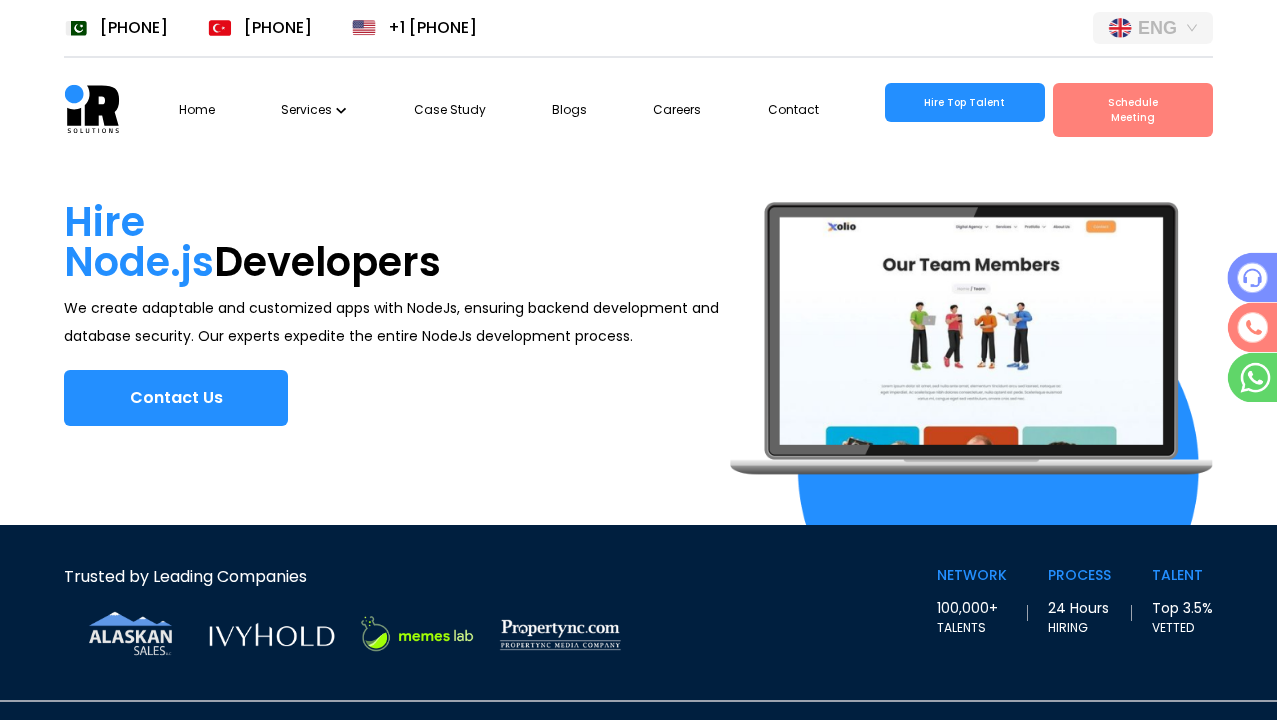 click on "Services" at bounding box center (314, 110) 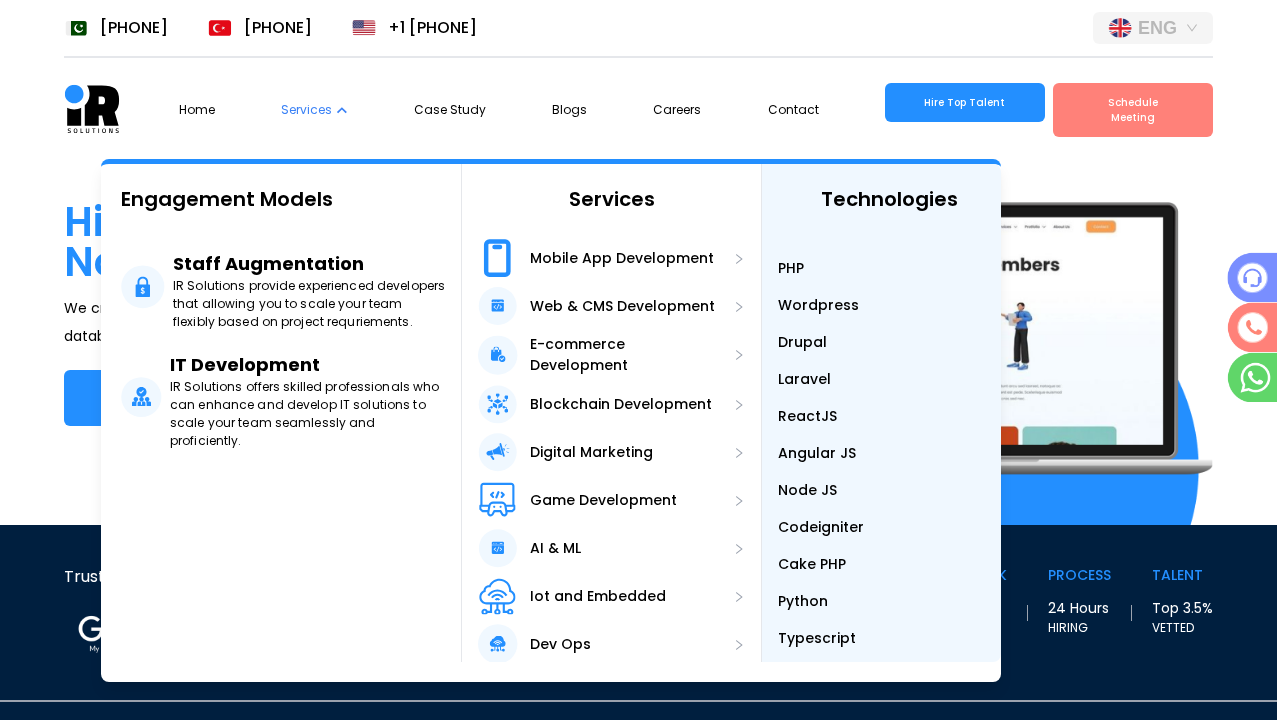 click on "Codeigniter" at bounding box center [821, 527] 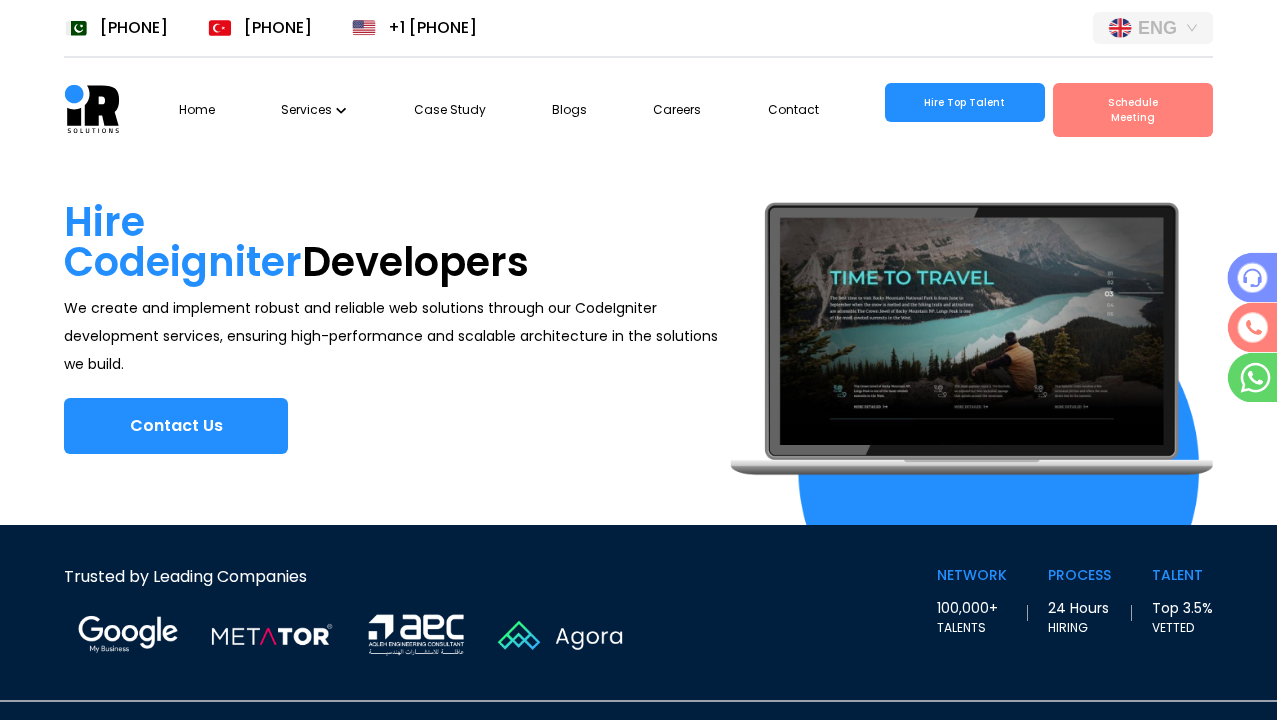 click on "Services" at bounding box center (314, 110) 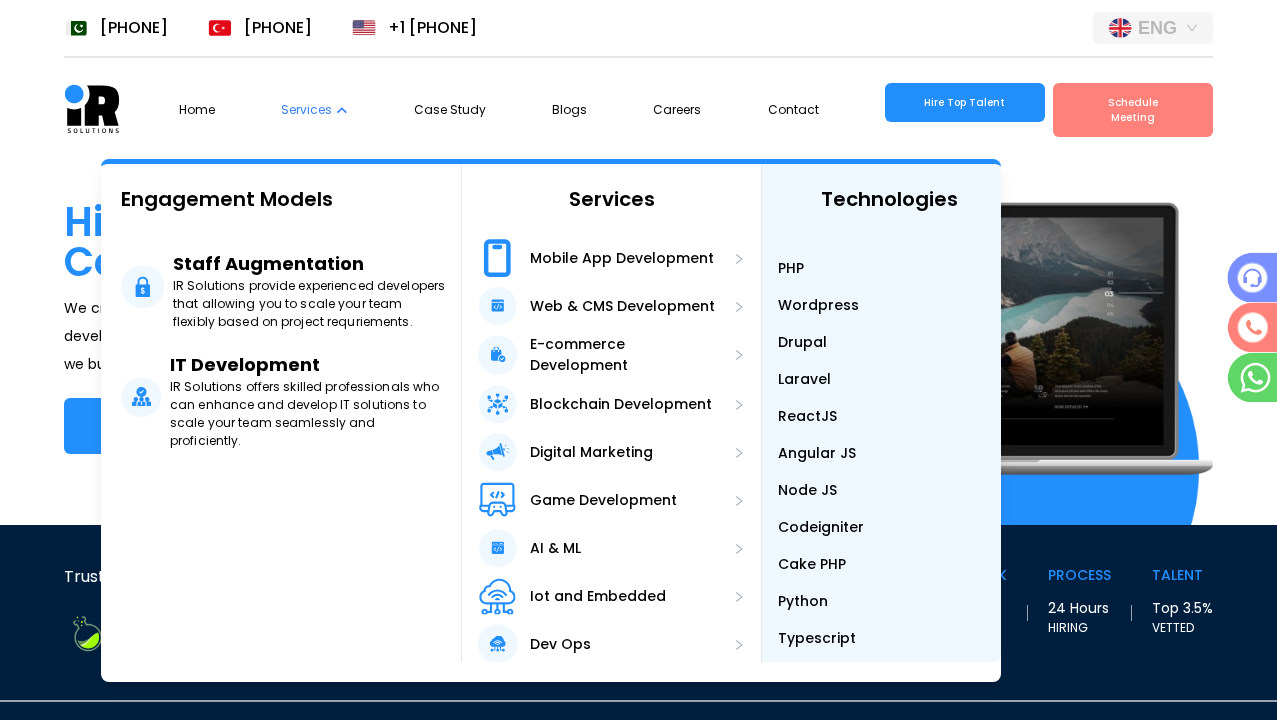 click on "Cake PHP" at bounding box center (812, 564) 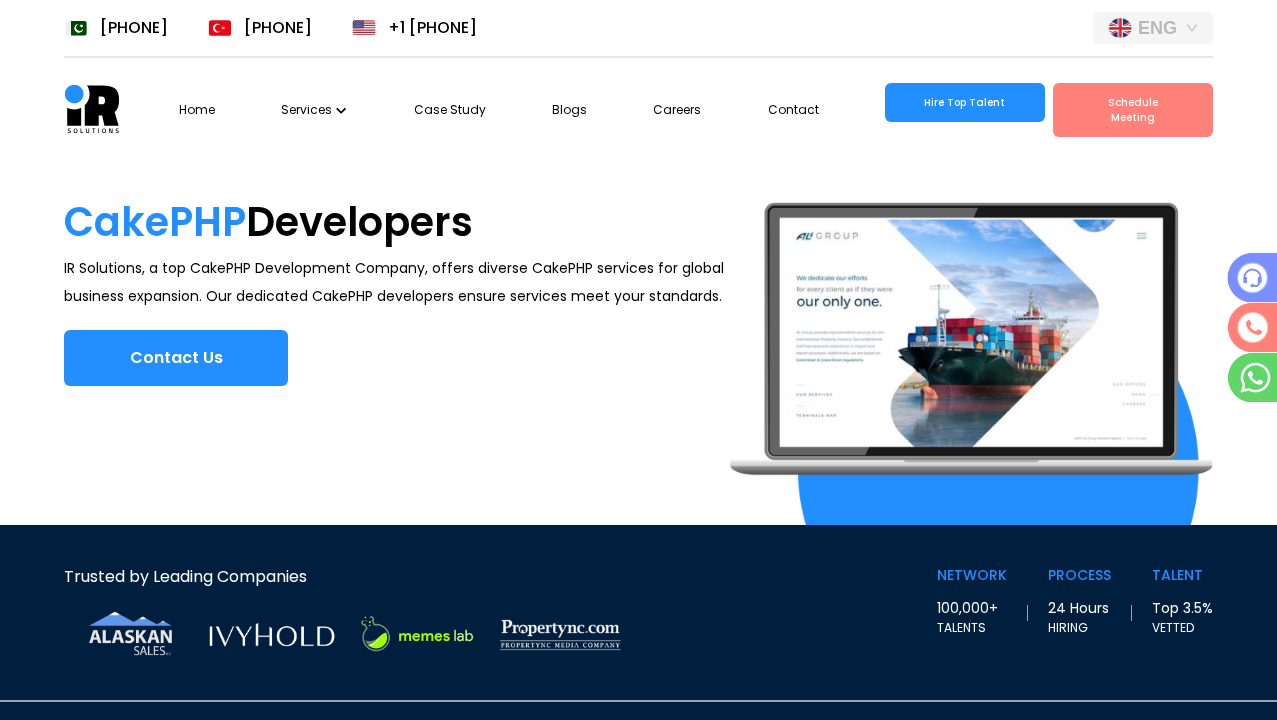 click at bounding box center (341, 110) 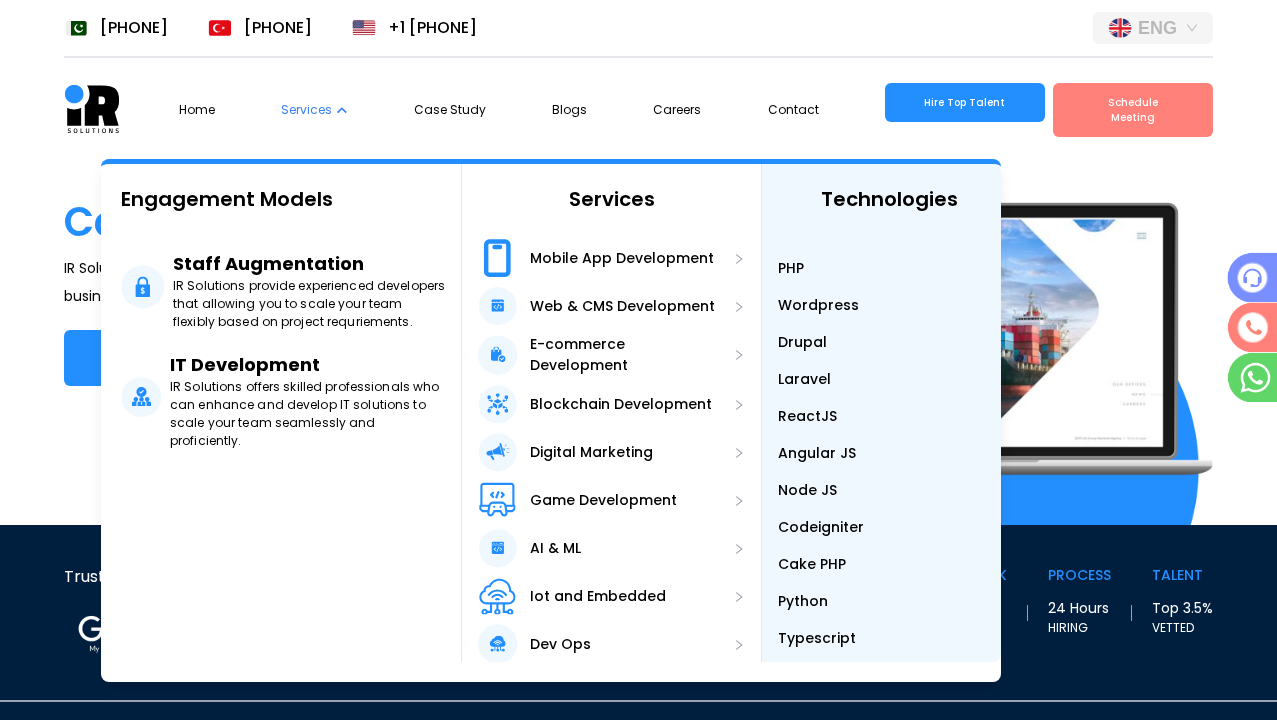 click on "Python" at bounding box center [803, 601] 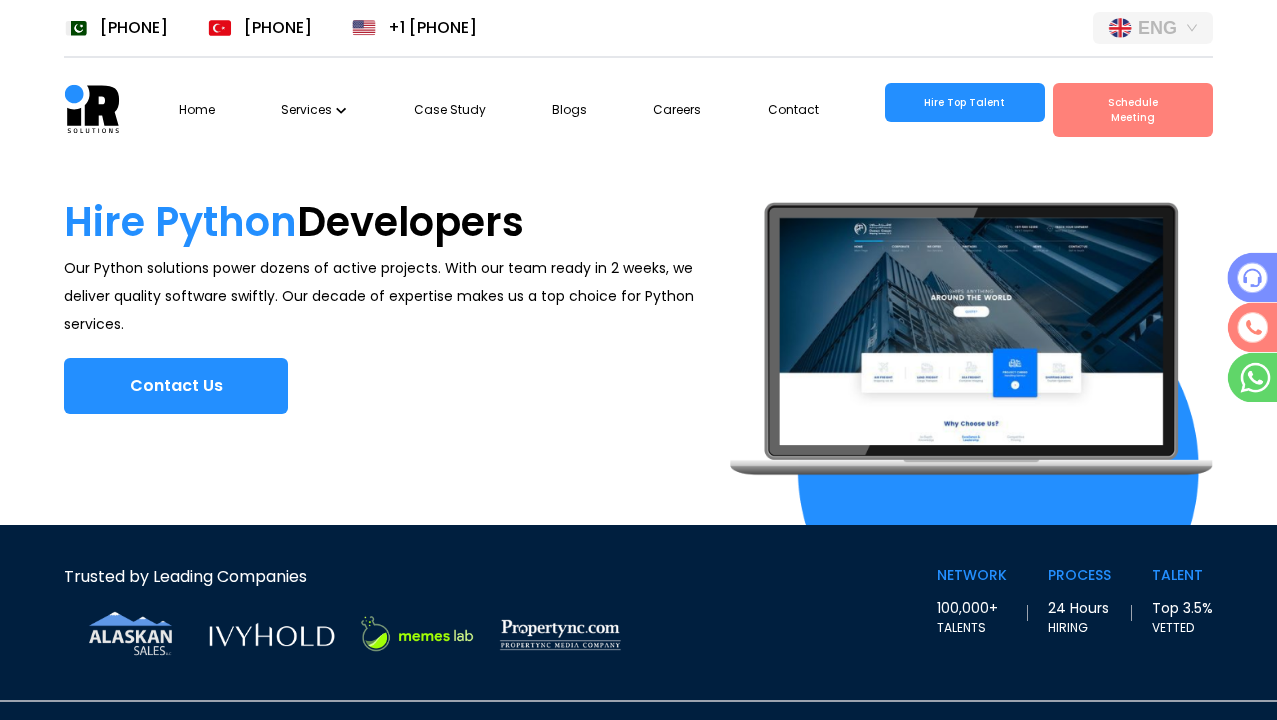 click on "Services" at bounding box center [314, 110] 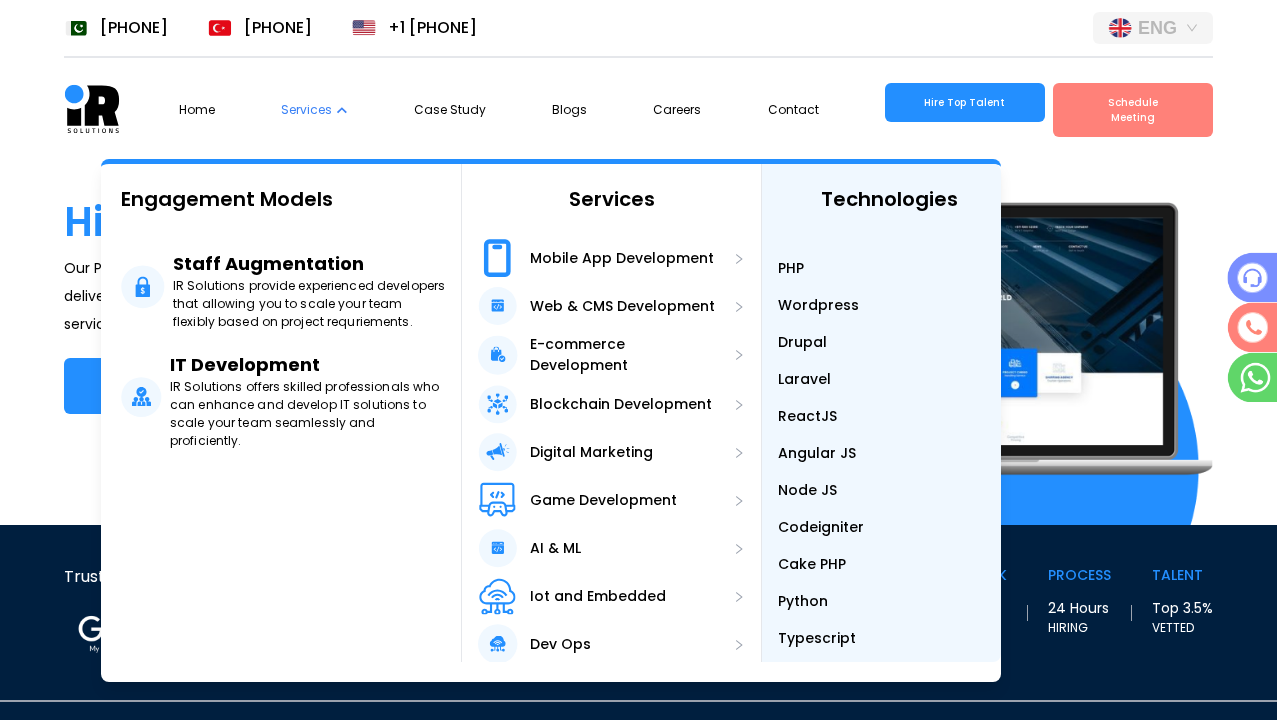 click on "Typescript" at bounding box center [817, 638] 